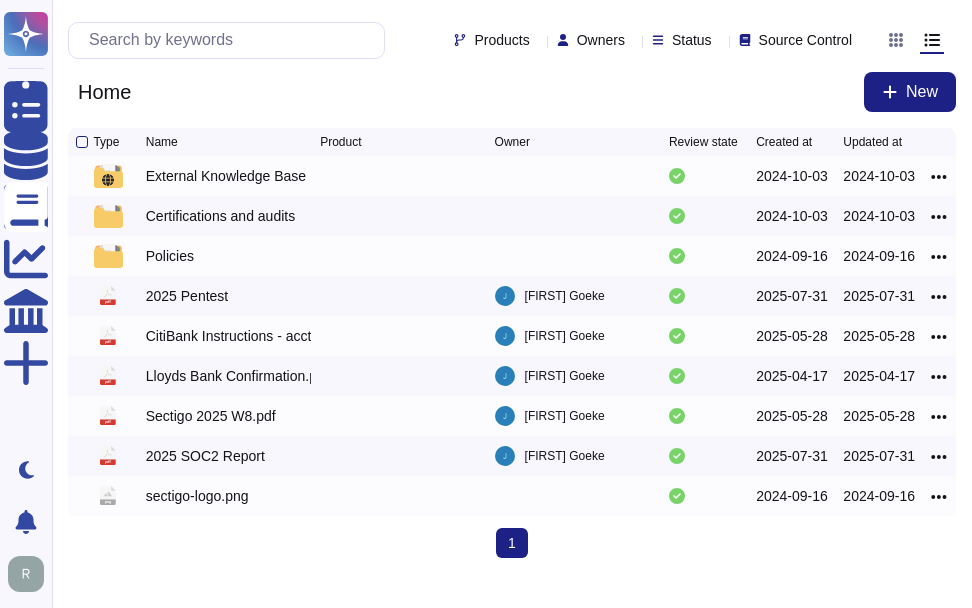 scroll, scrollTop: 0, scrollLeft: 0, axis: both 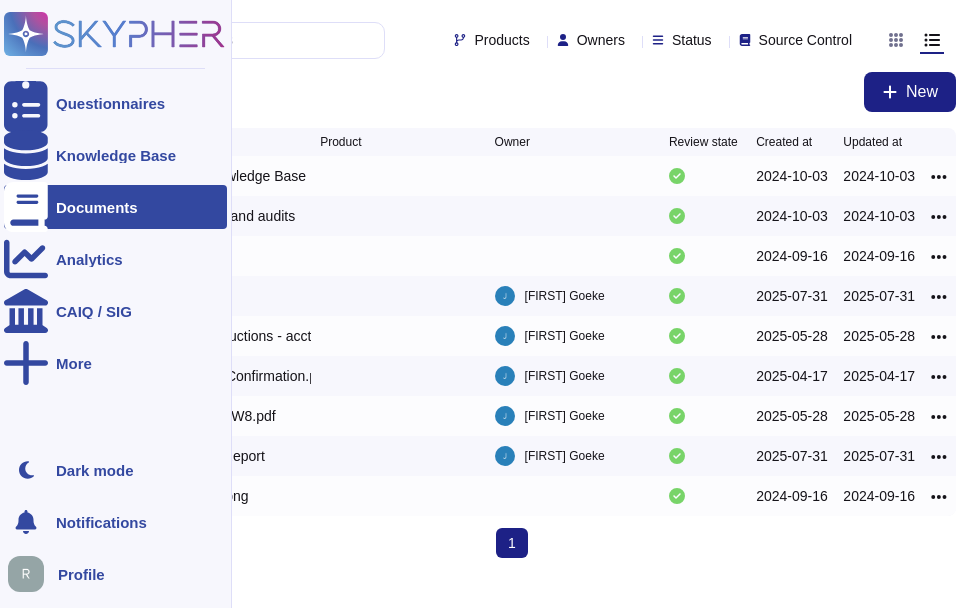 click on "Documents" at bounding box center (97, 207) 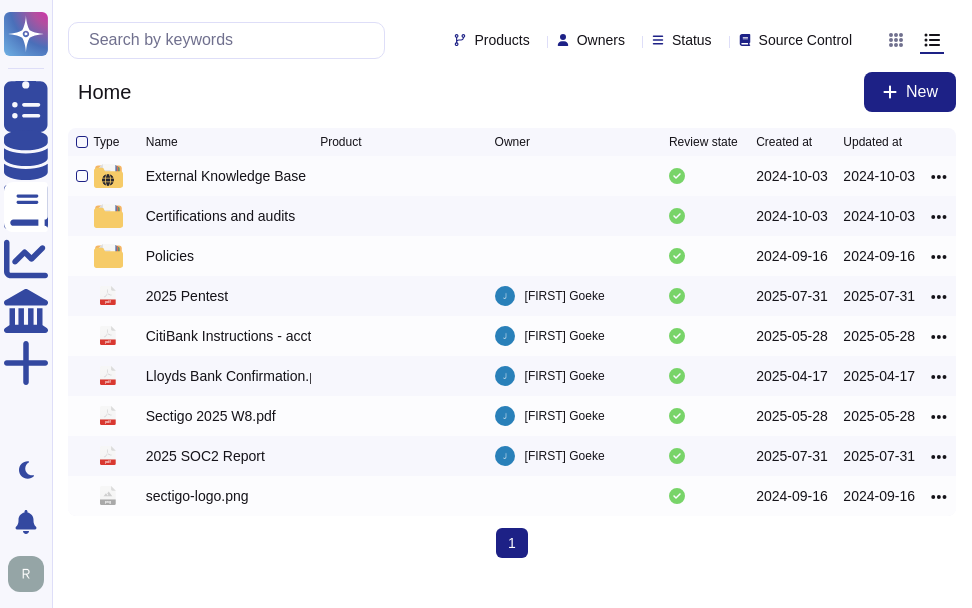 click on "External Knowledge Base" at bounding box center (226, 176) 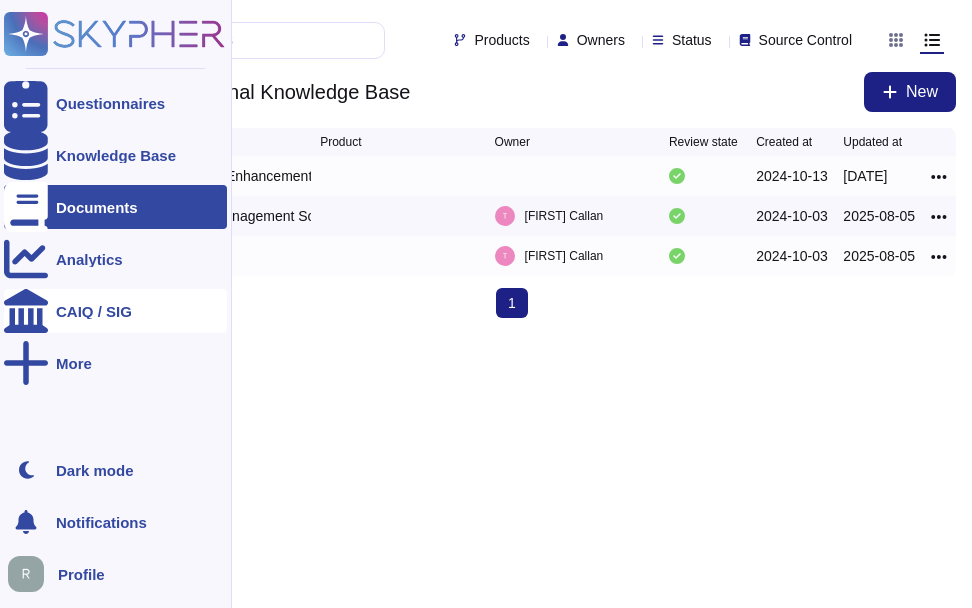 click on "CAIQ / SIG" at bounding box center [115, 311] 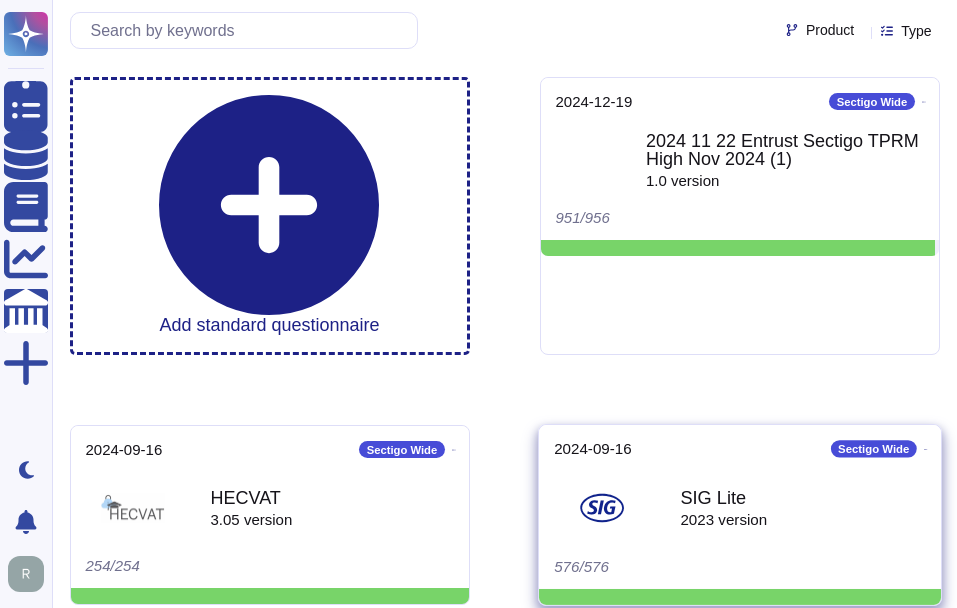 click on "[YEAR] version" at bounding box center [723, 519] 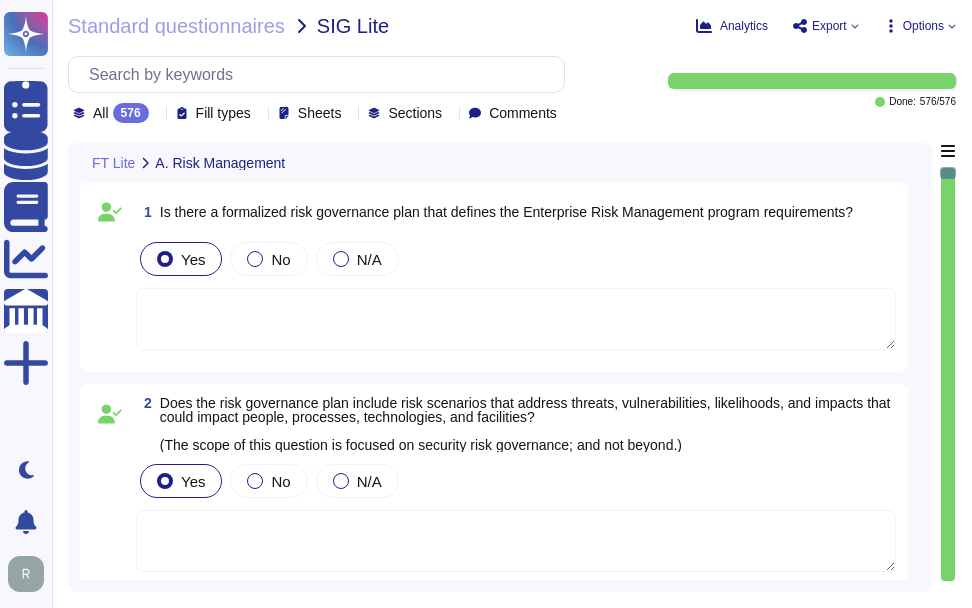 type on "That is not the nature of our risk assessment." 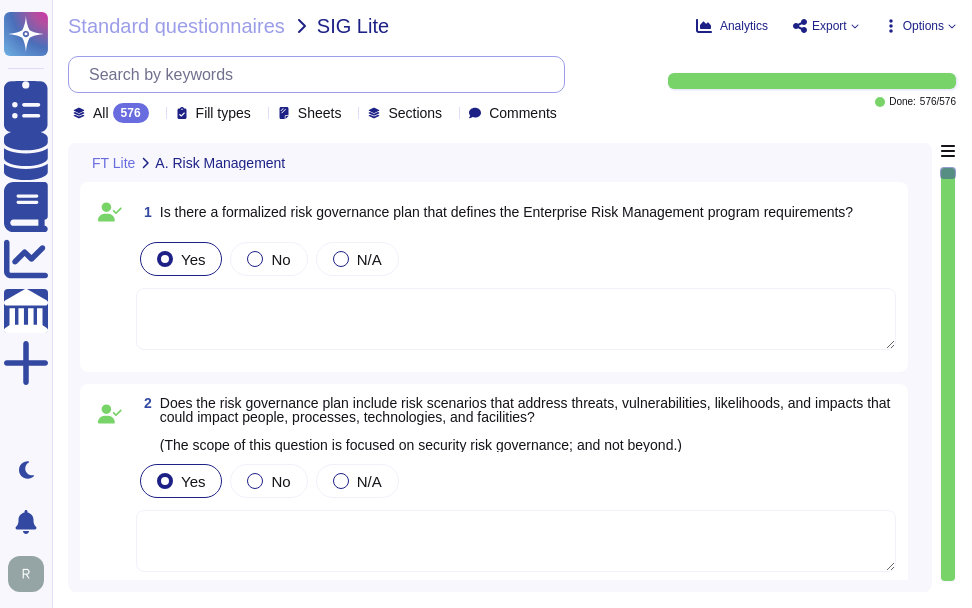 click at bounding box center [321, 74] 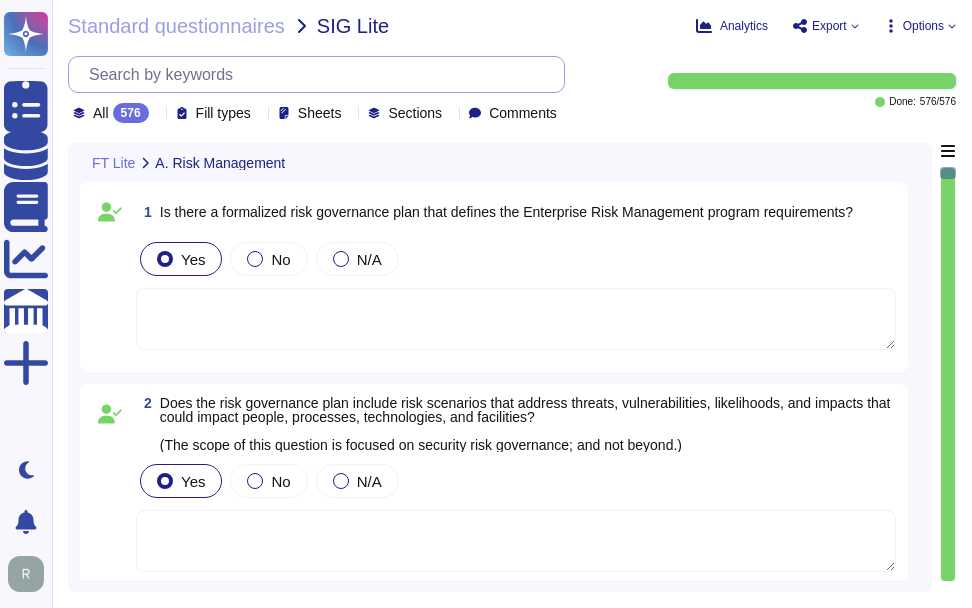 paste on "Are visitors required to wear badge distinguishing them from employees?" 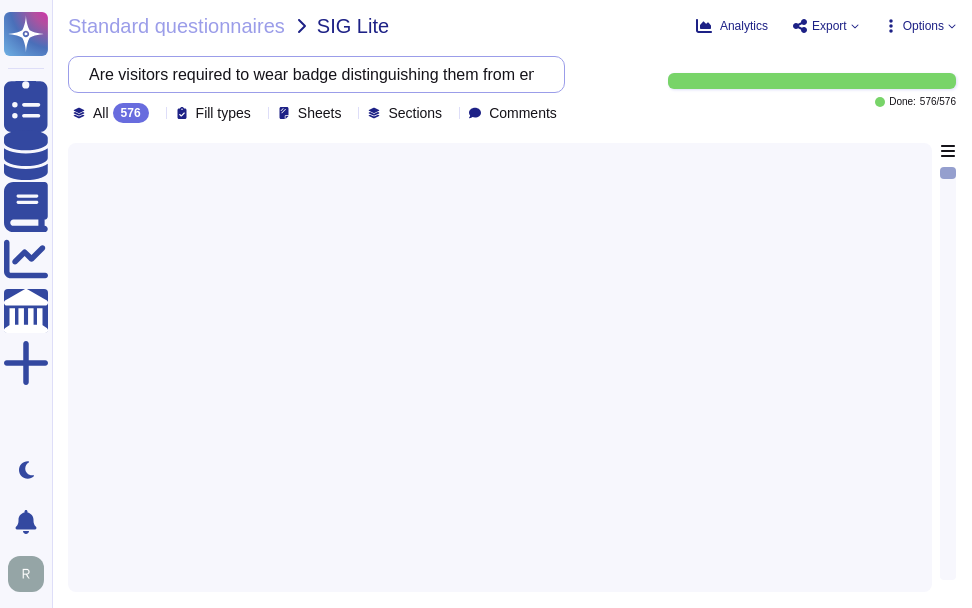 scroll, scrollTop: 0, scrollLeft: 45, axis: horizontal 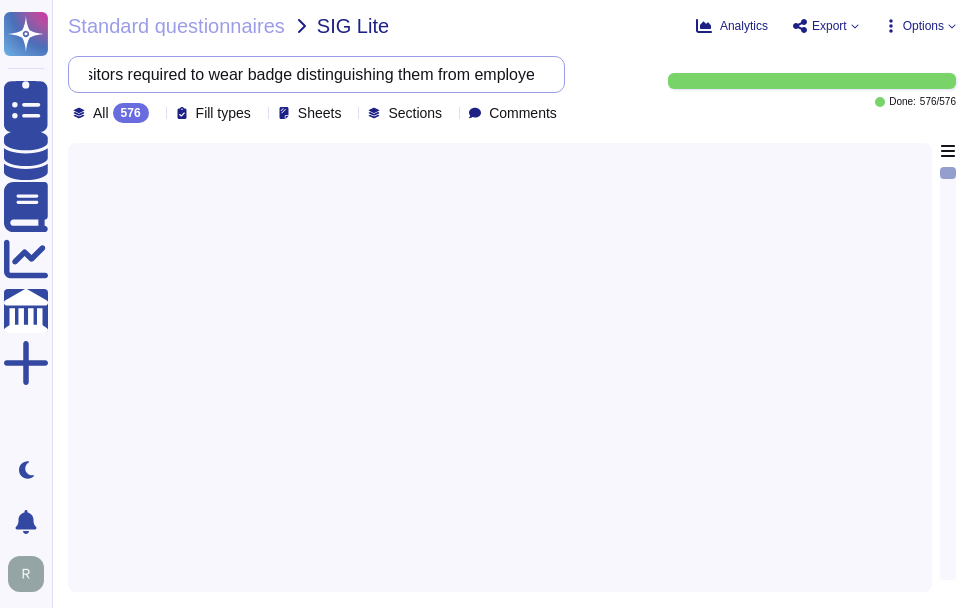 type on "Are visitors required to wear badge distinguishing them from employees?" 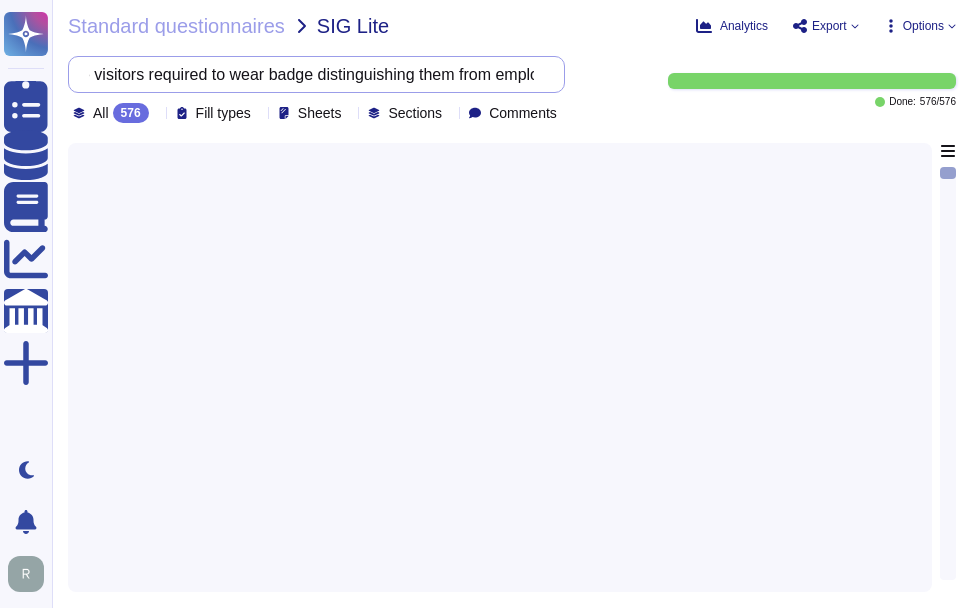 scroll, scrollTop: 0, scrollLeft: 0, axis: both 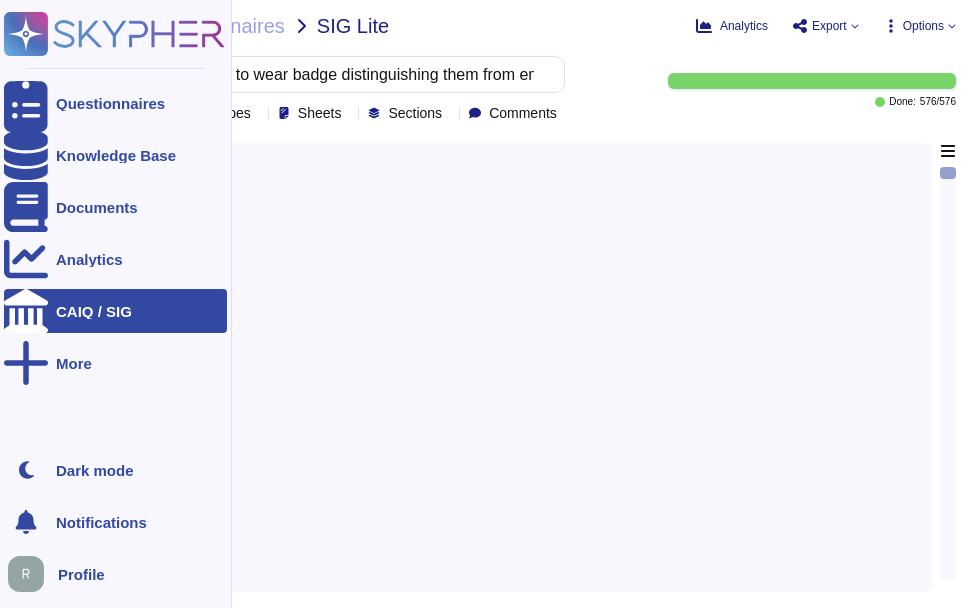 click on "CAIQ / SIG" at bounding box center [94, 311] 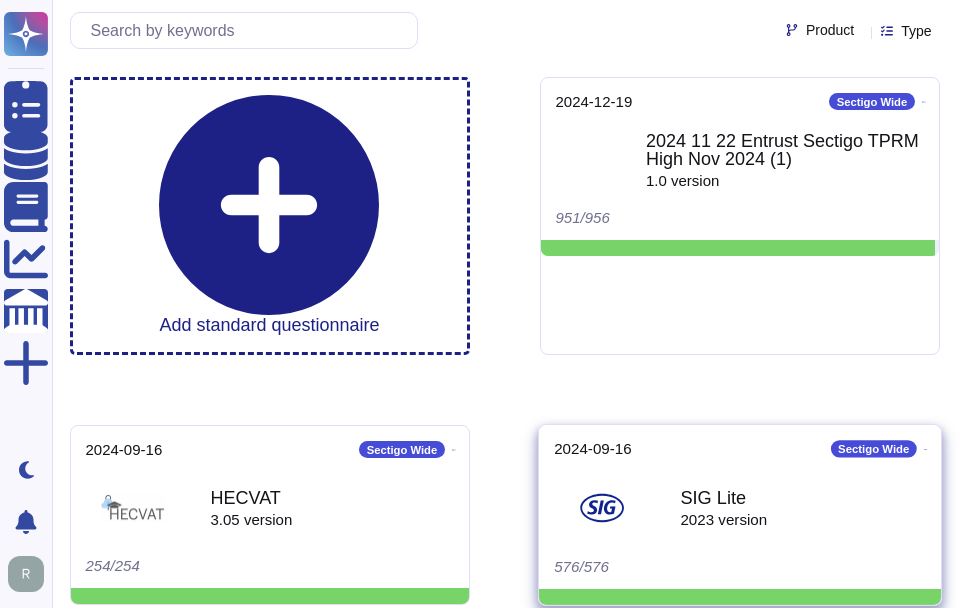 click on "SIG Lite 2023   version" at bounding box center [740, 507] 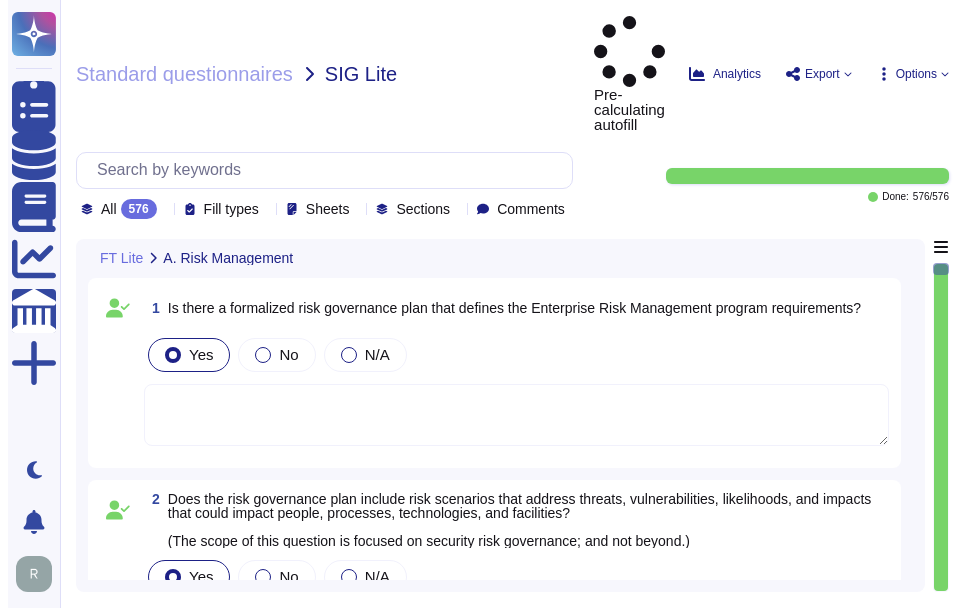 type on "That is not the nature of our risk assessment." 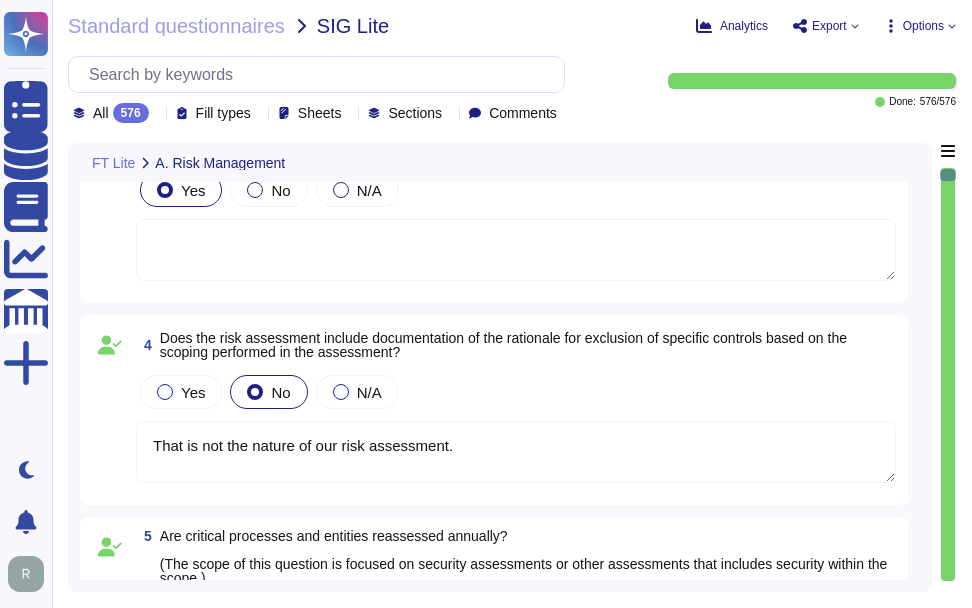 type on ""No" is the preferred answer to this question." 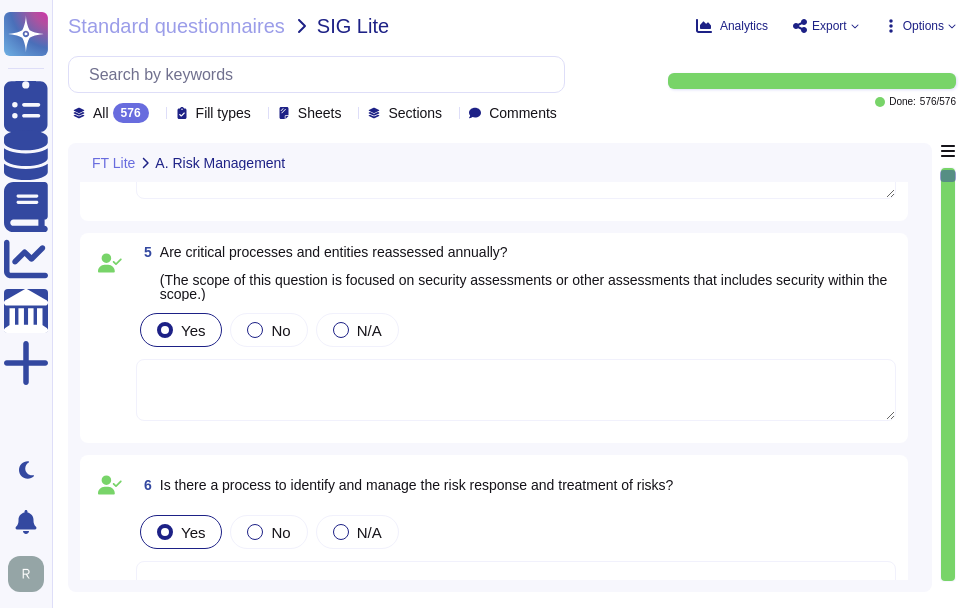 type on "No subcontractors." 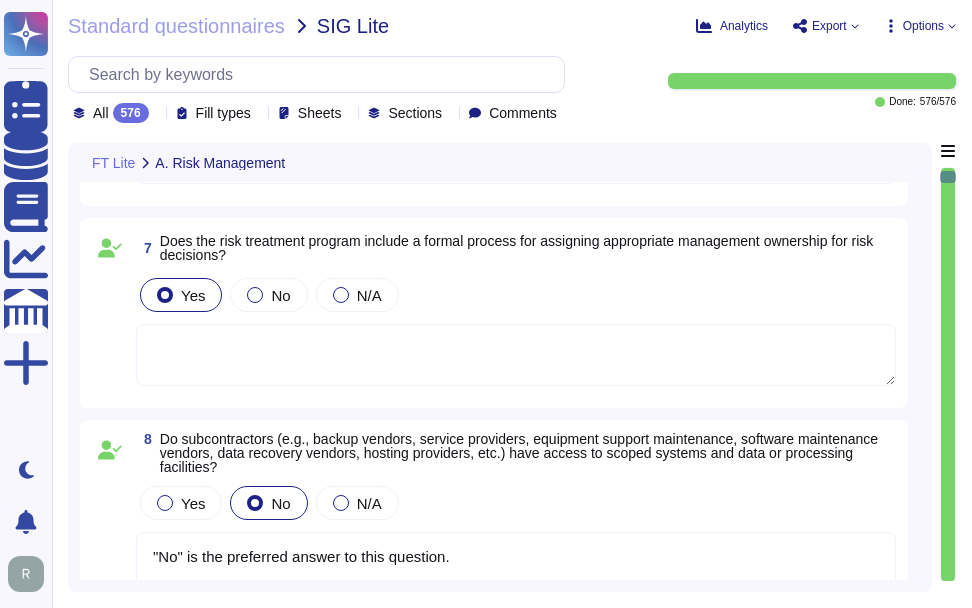type on "No subcontractors." 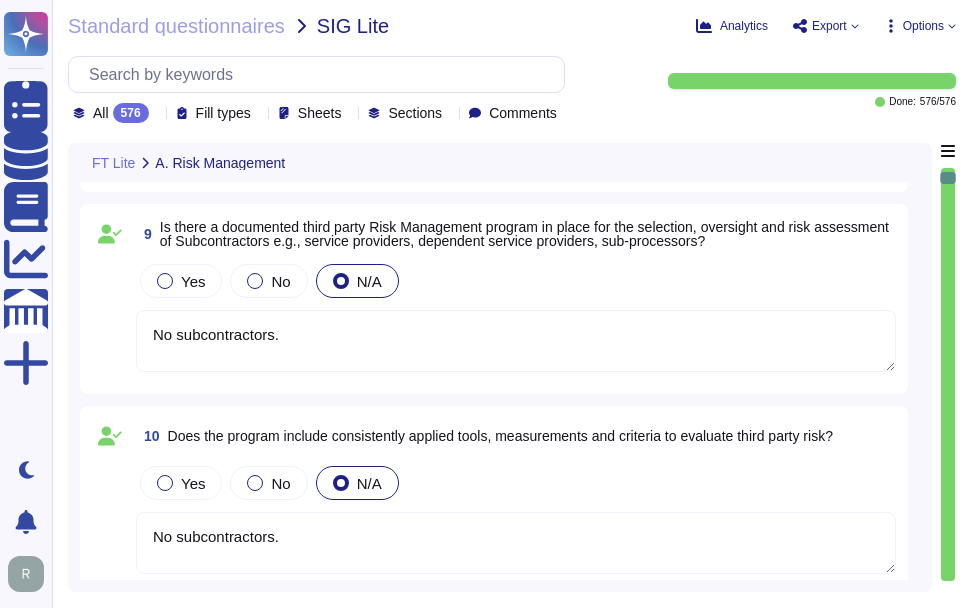 type on "No subcontractors." 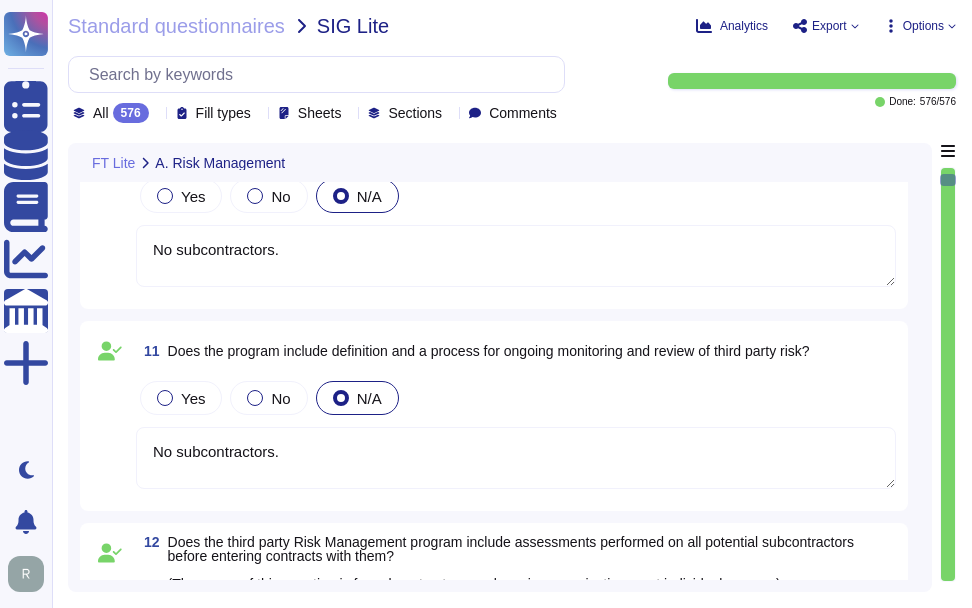 type on "No subcontractors." 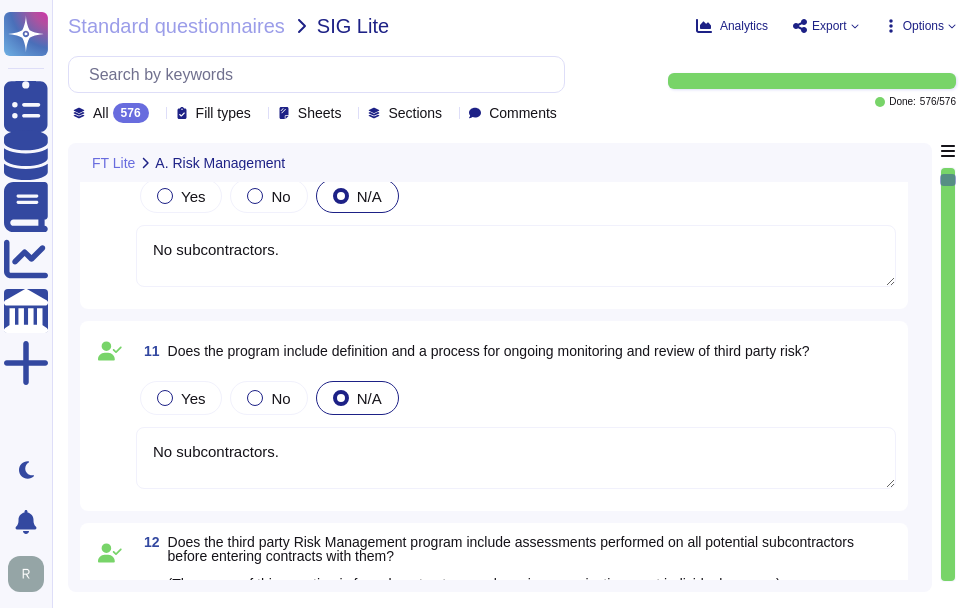 type on "No subcontractors." 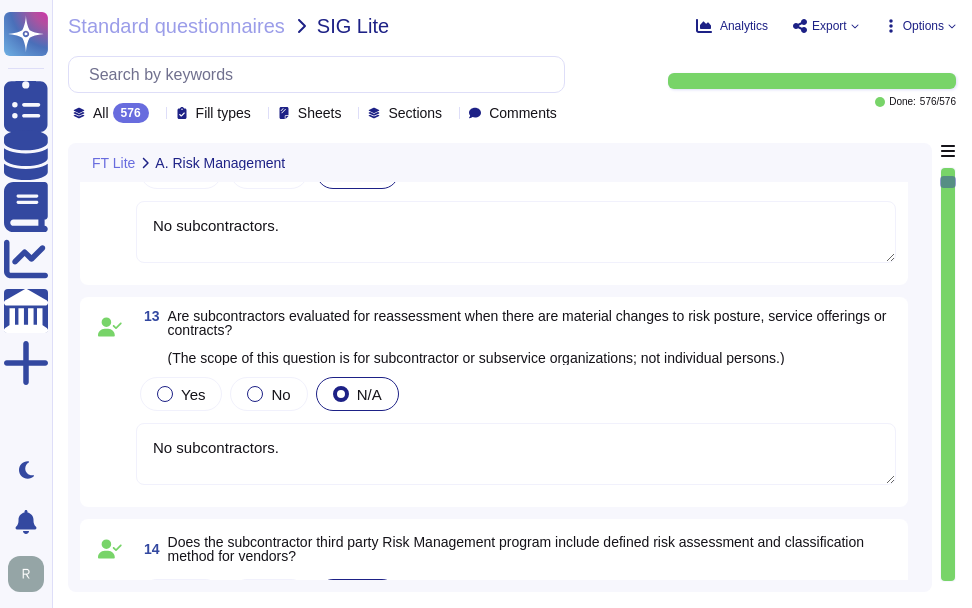 type on "No subcontractors." 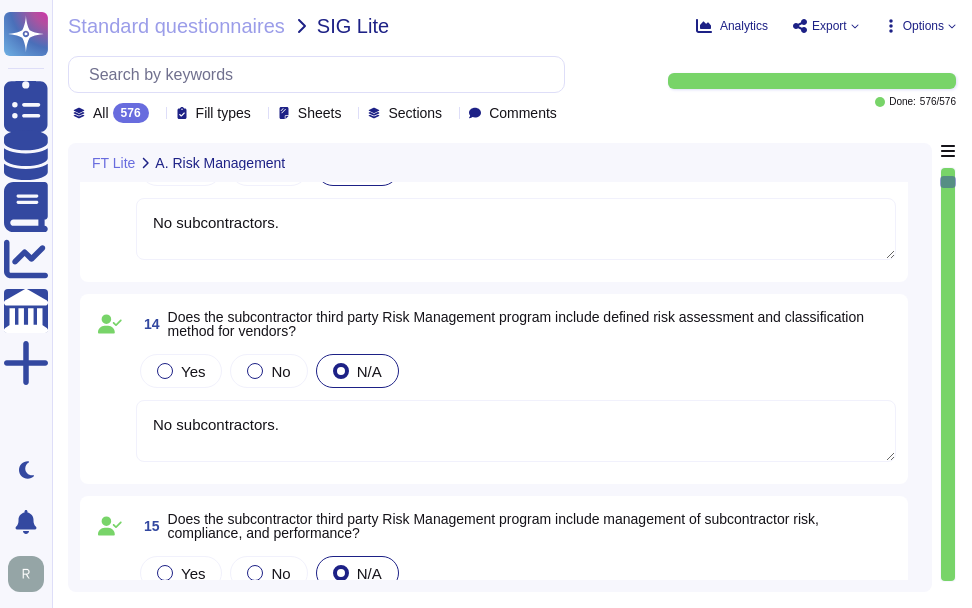 type on "No subcontractors." 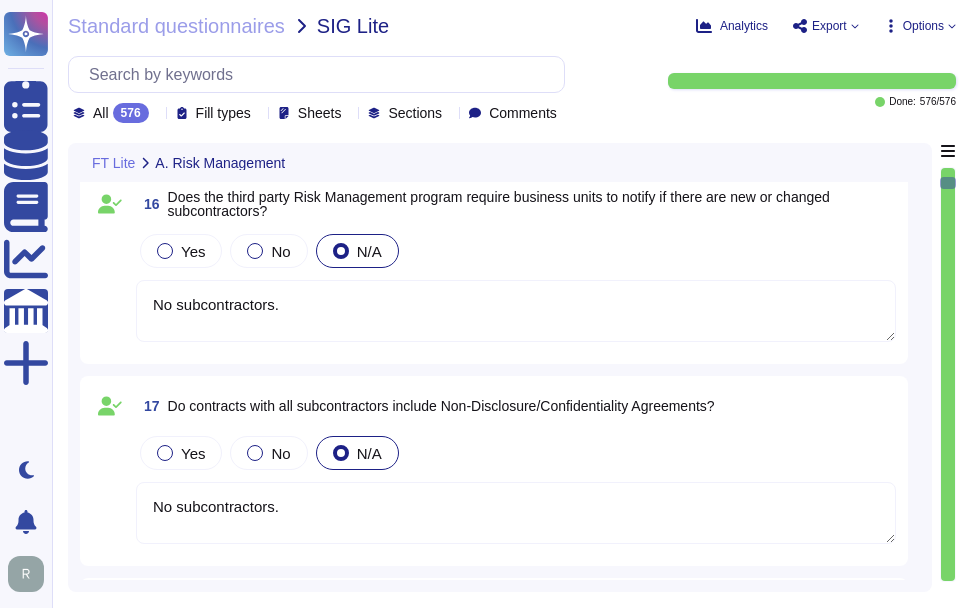 type on "No subcontractors." 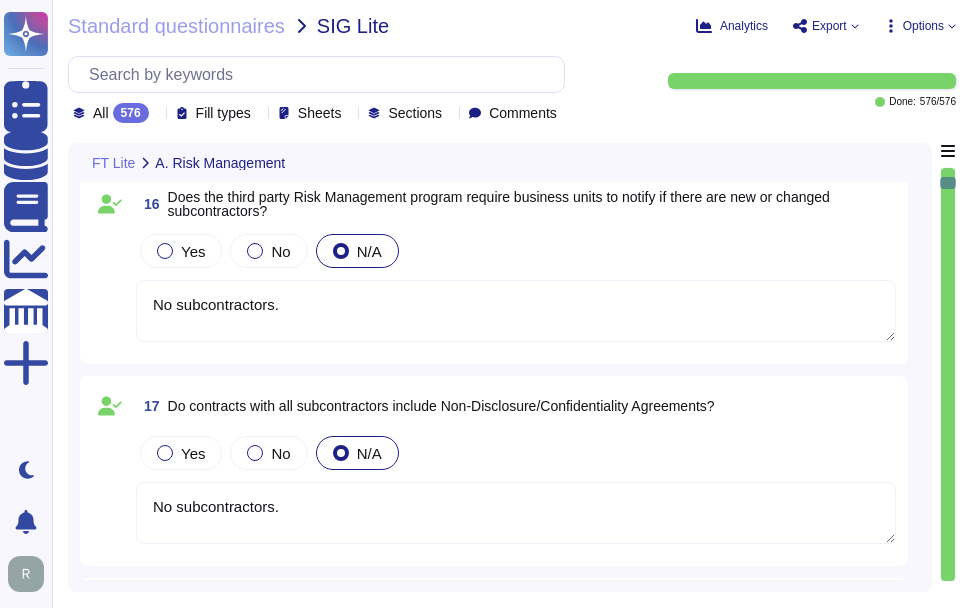 type on "No subcontractors." 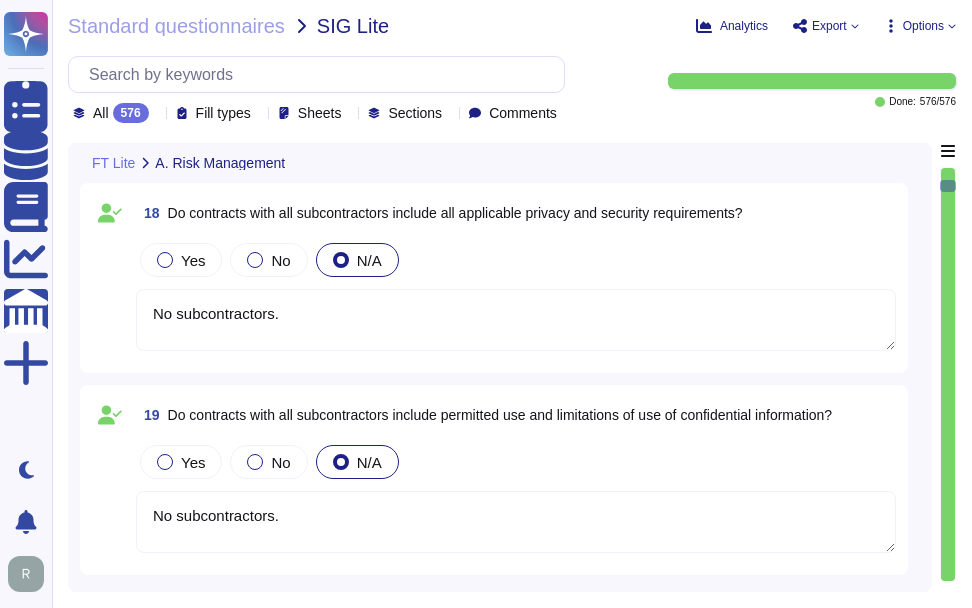 type on "No subcontractors." 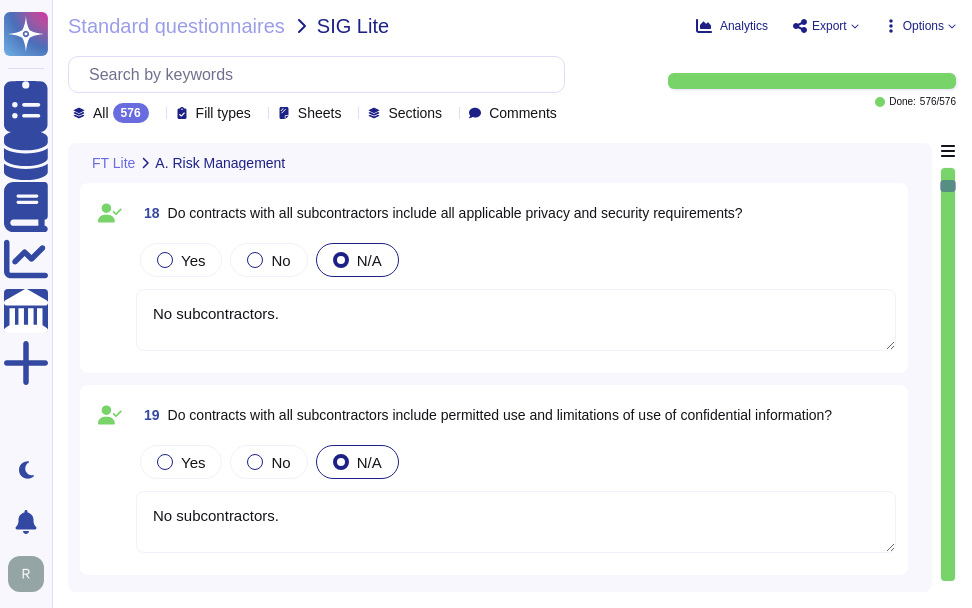 type on "No subcontractors." 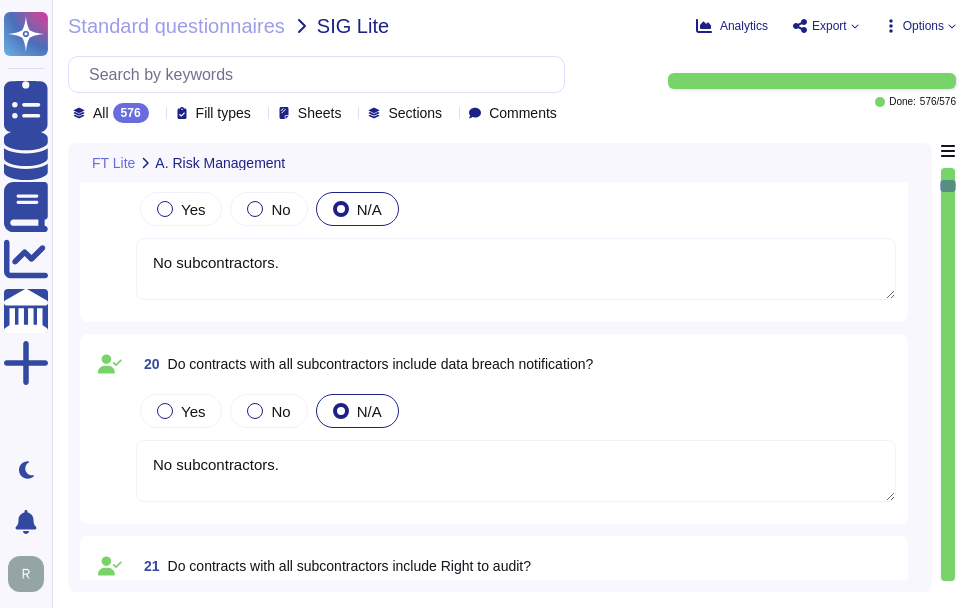 type on "No subcontractors." 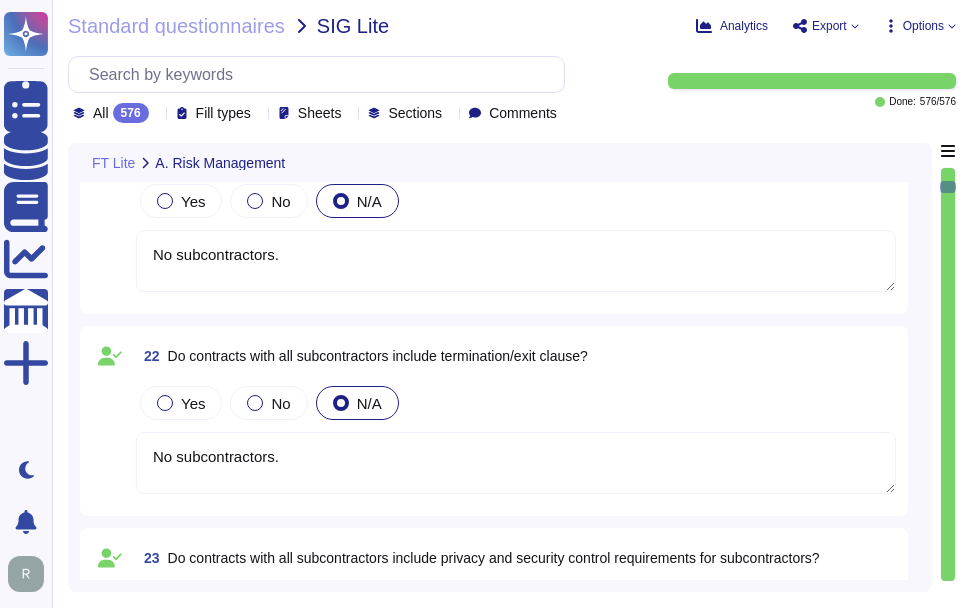 type on "No subcontractors." 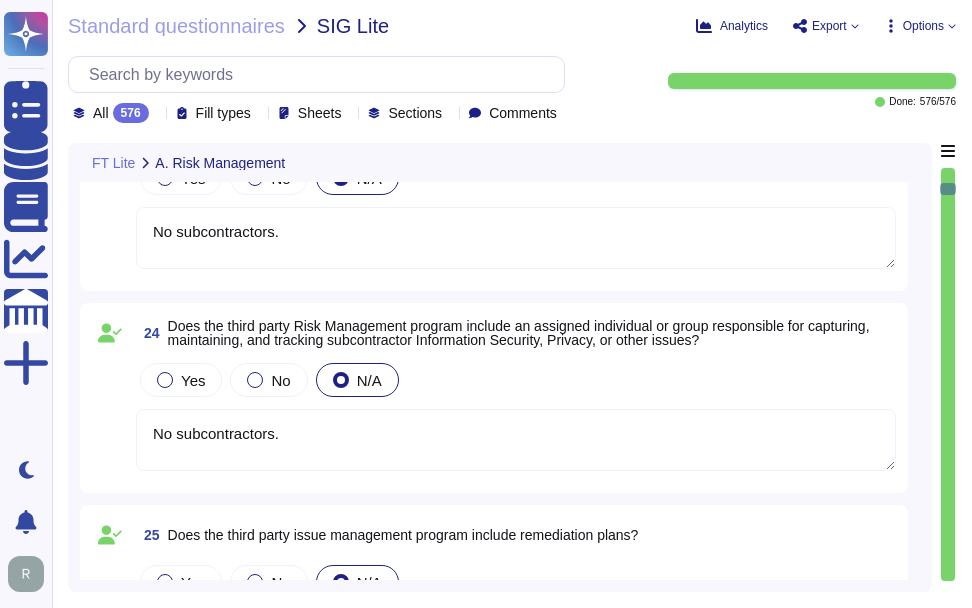 type on "No subcontractors." 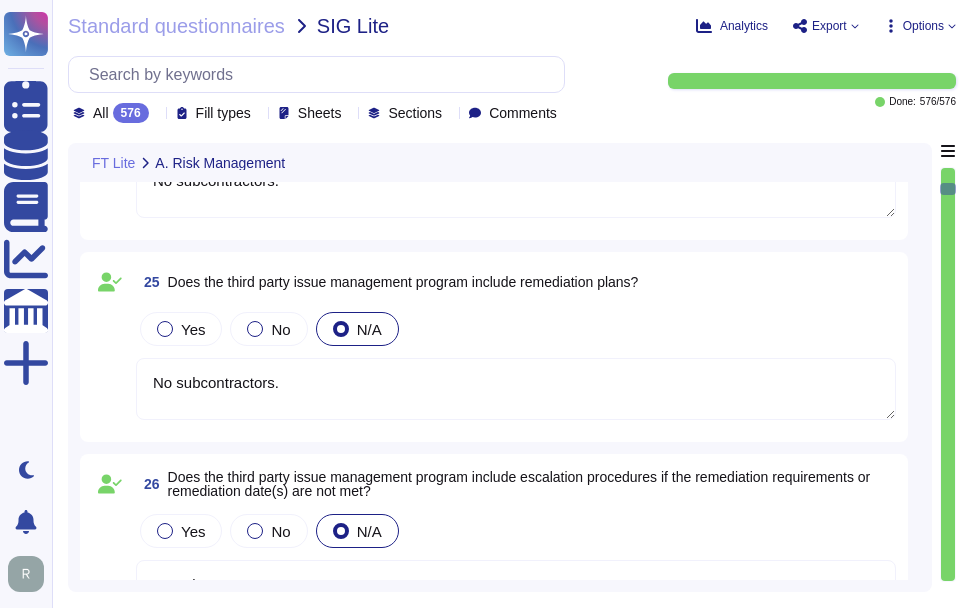 type on "No subcontractors." 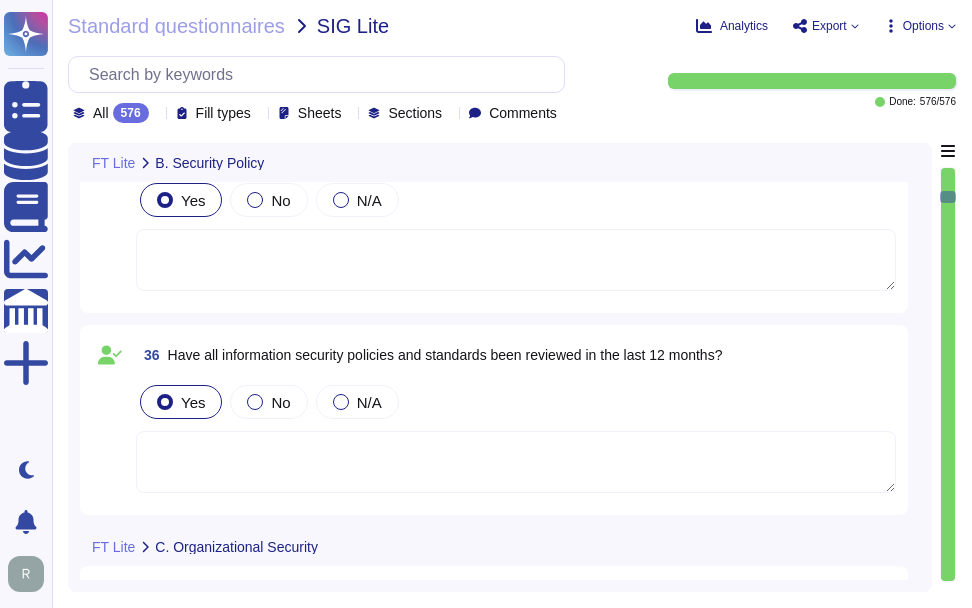 type on "Internal staff" 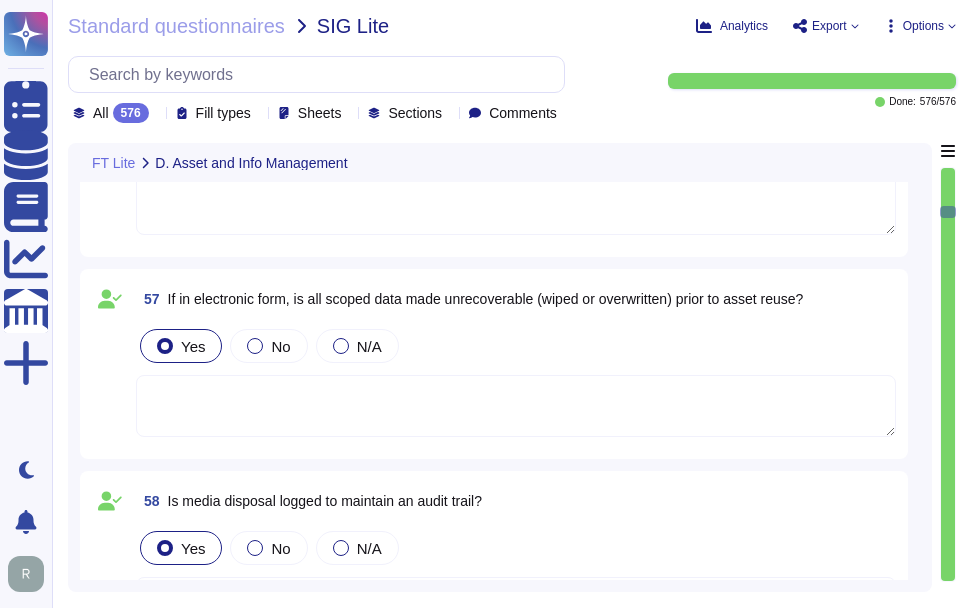 type on ""No" is the preferred answer to this question." 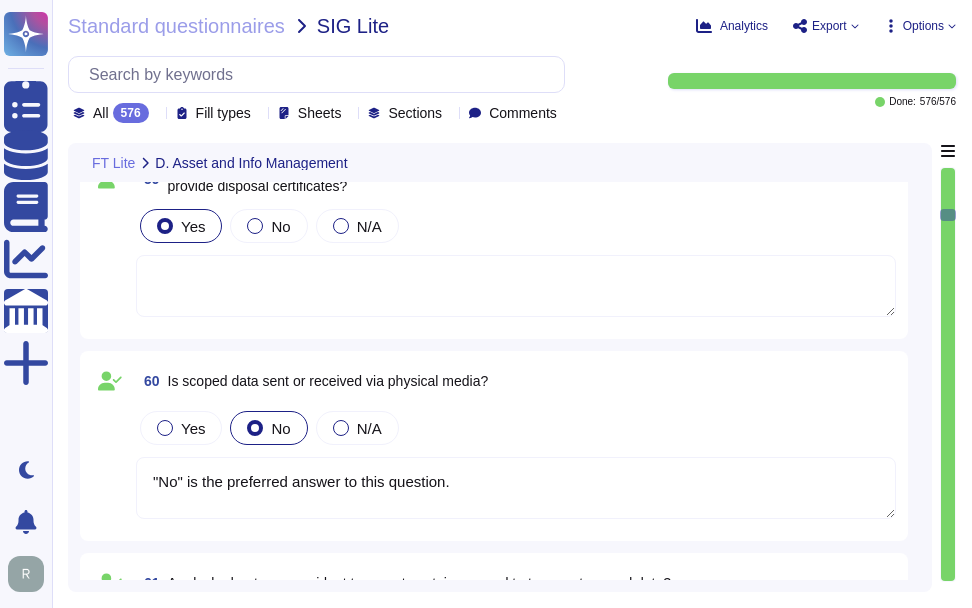 type on "Not applicable." 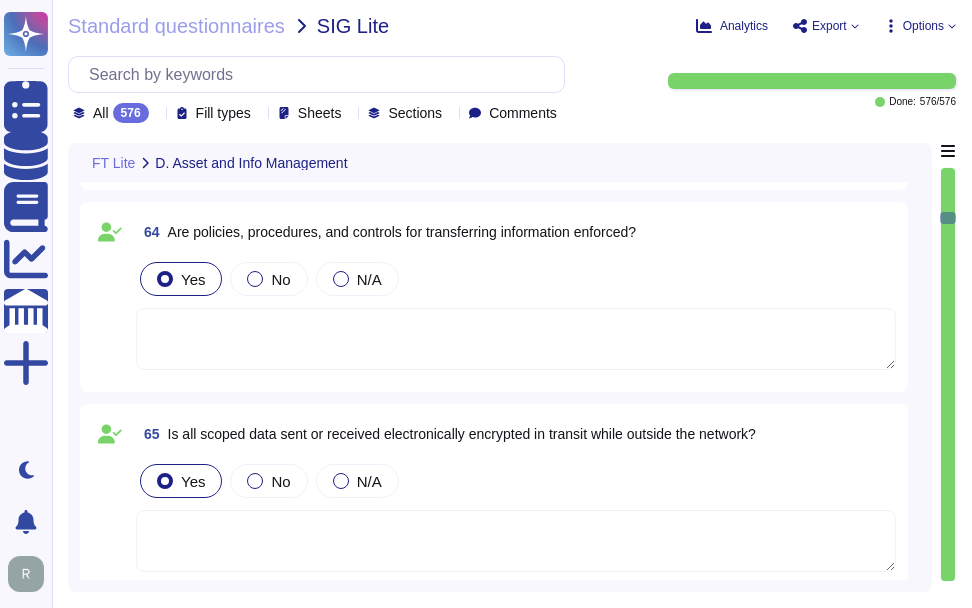 type on "This is a roadmap item." 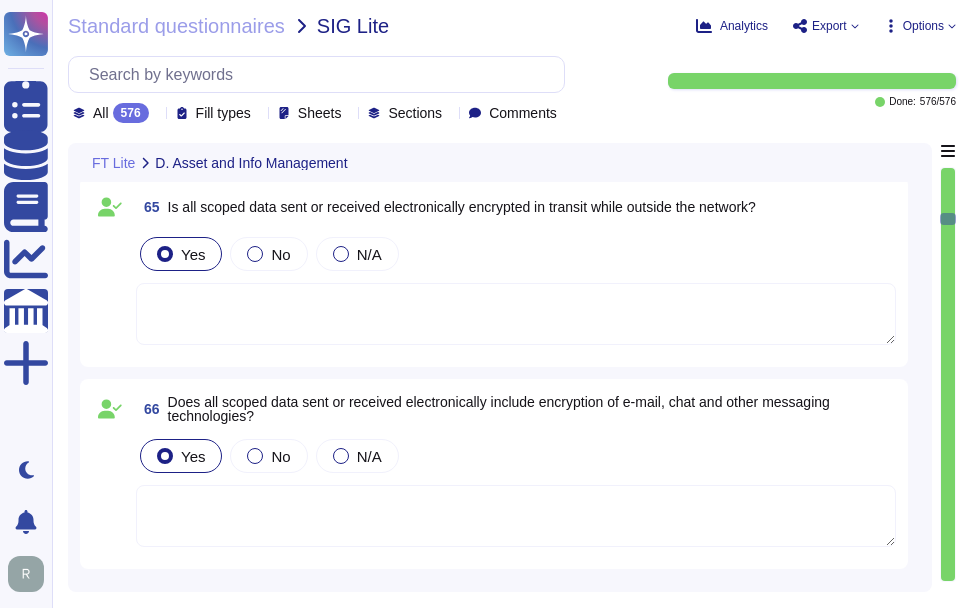 type on "Not applicable." 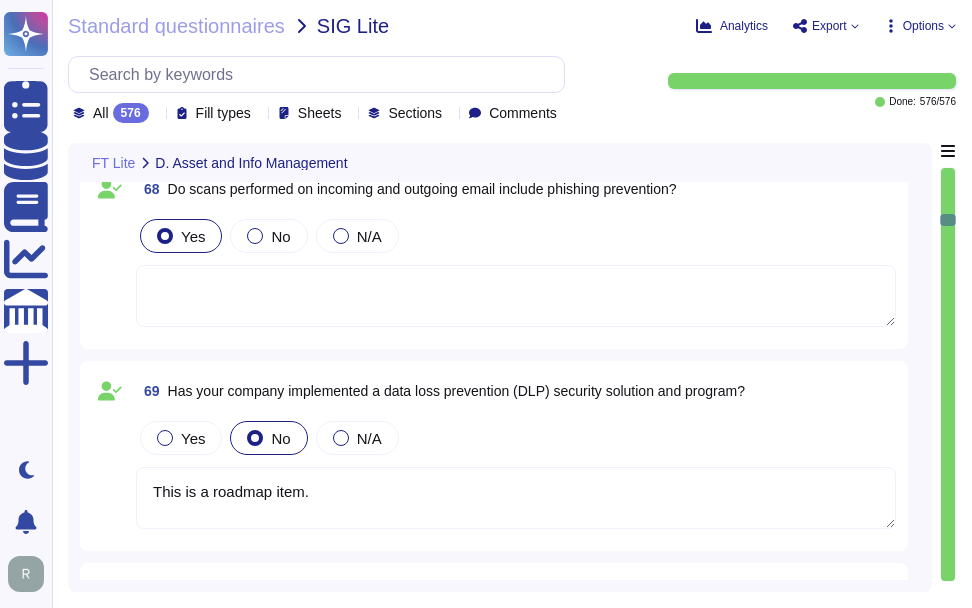 type on "Not applicable." 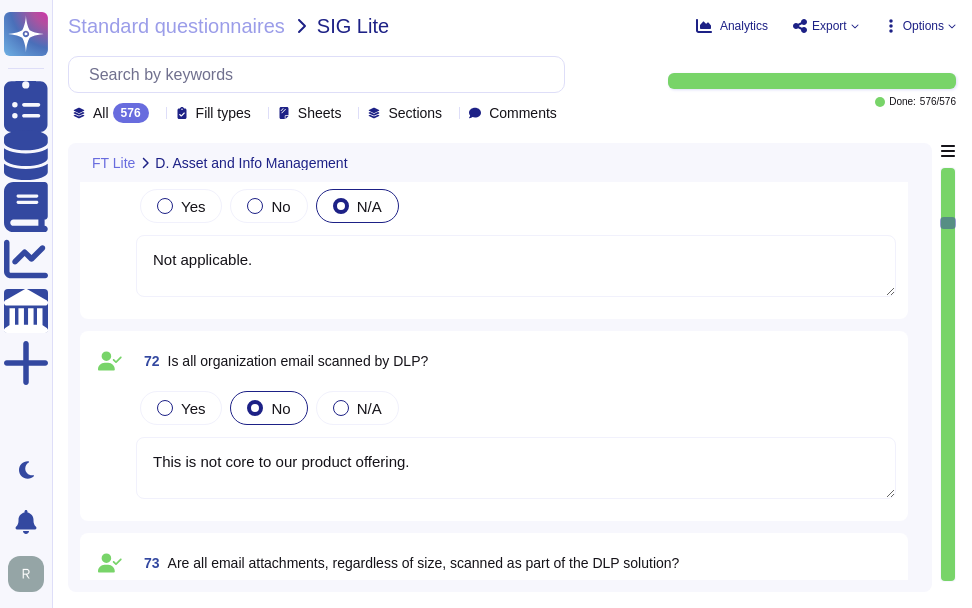 type on "This is not core to our product offering." 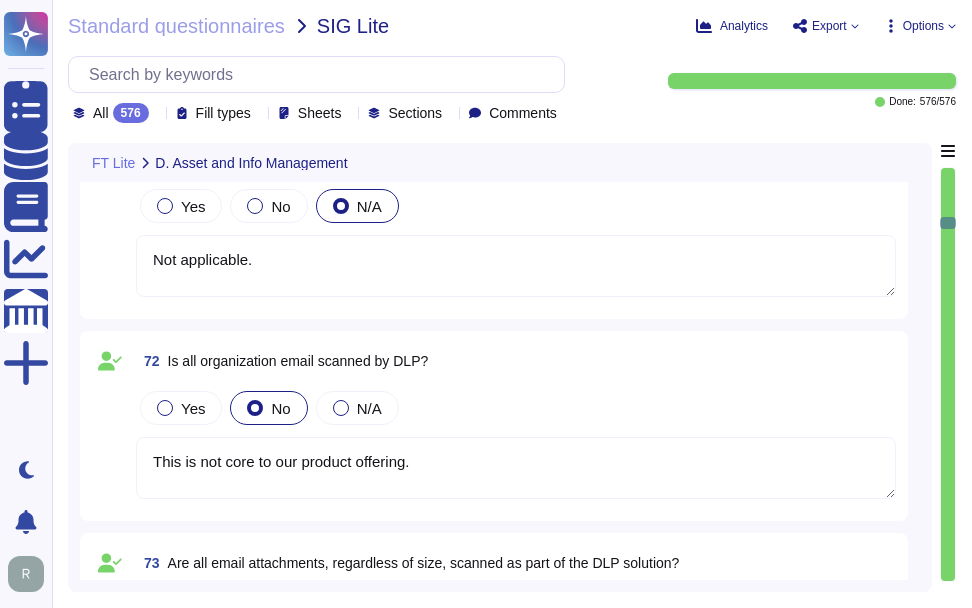 type on "This is not core to our product offering." 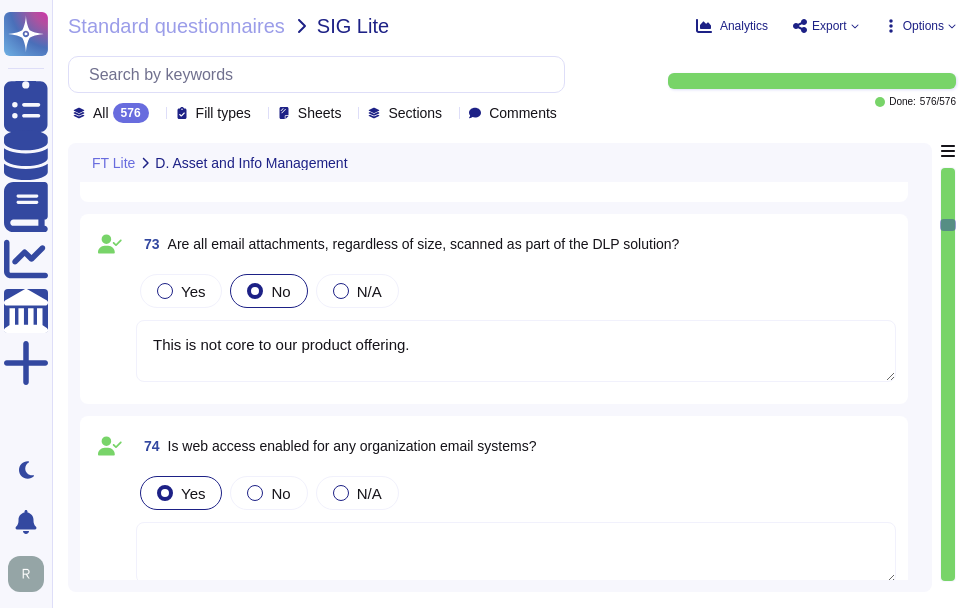 type on "This is not core to our product offering." 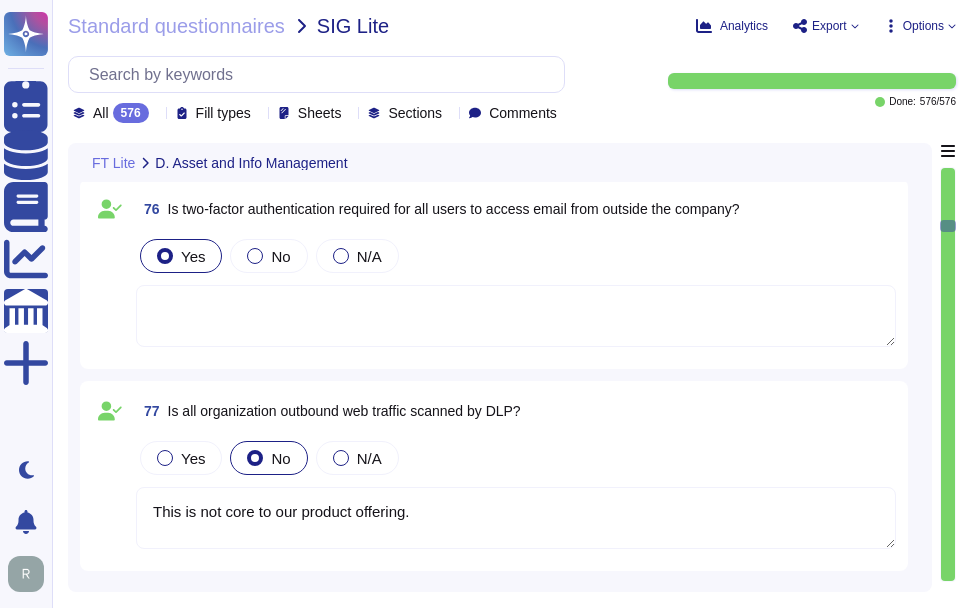 type on "DLP not in place" 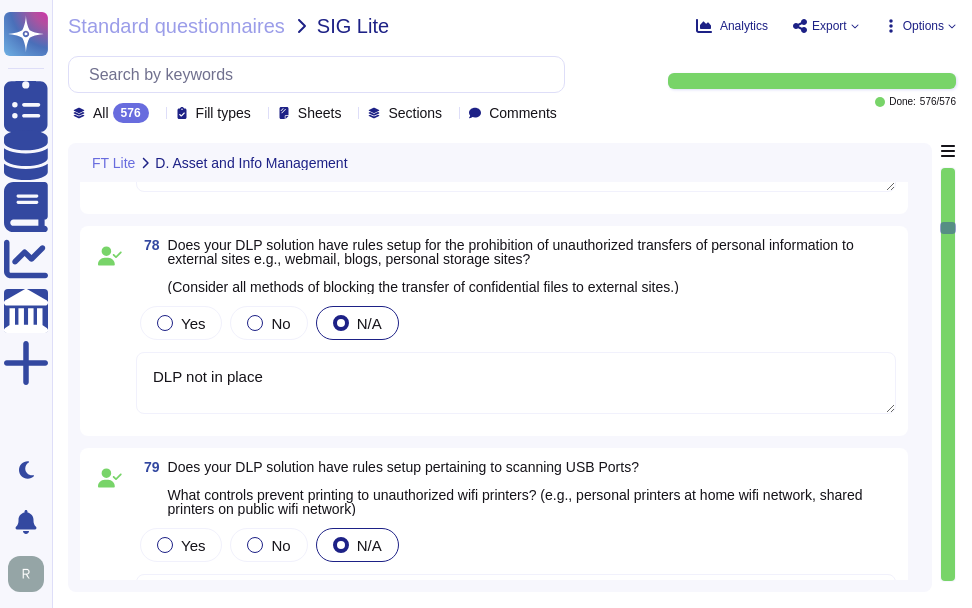type on "DLP not in place" 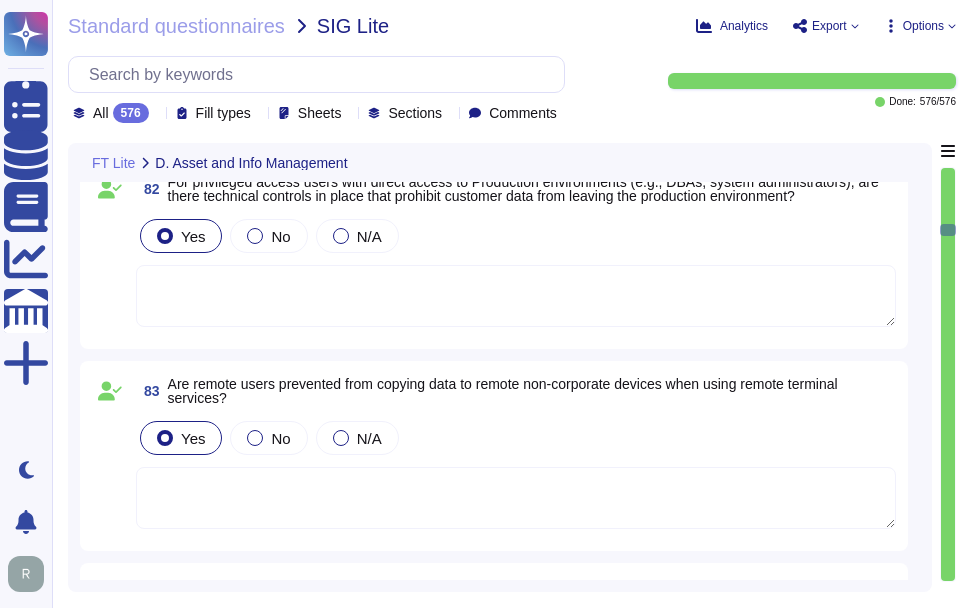 type on ""No" is the preferred answer to this question." 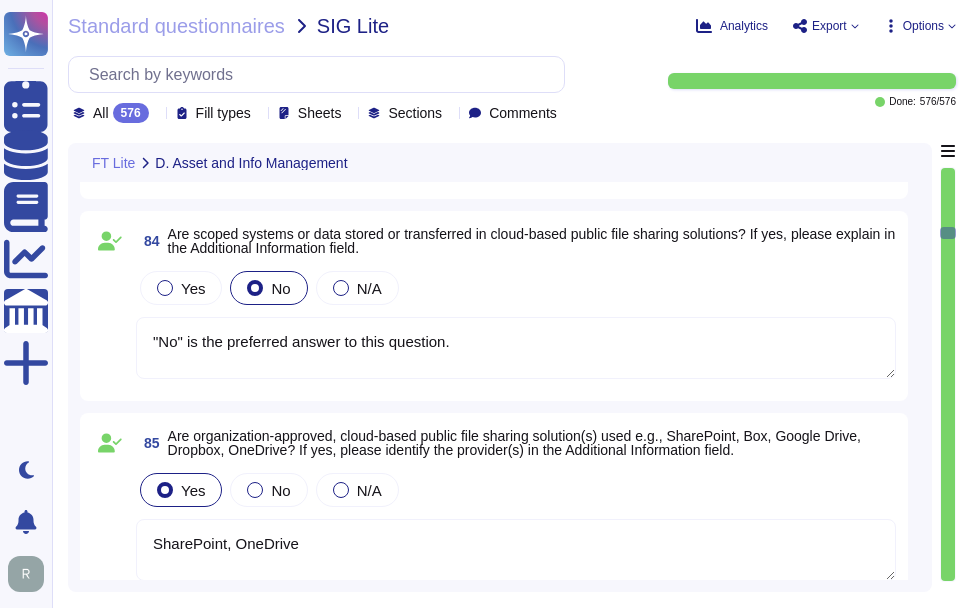 type on "This is not core to our product offering." 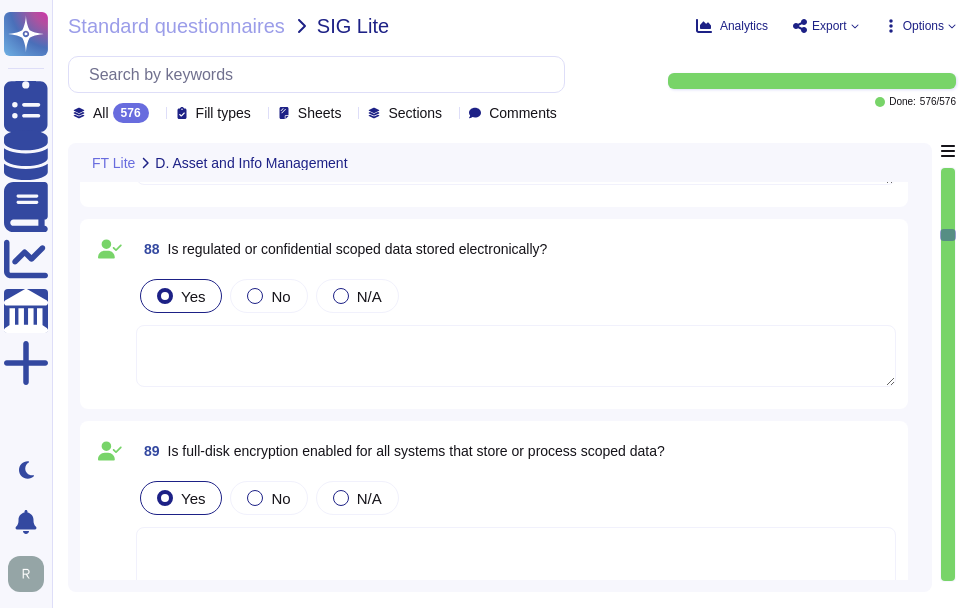 type on "This is not core to our product offering." 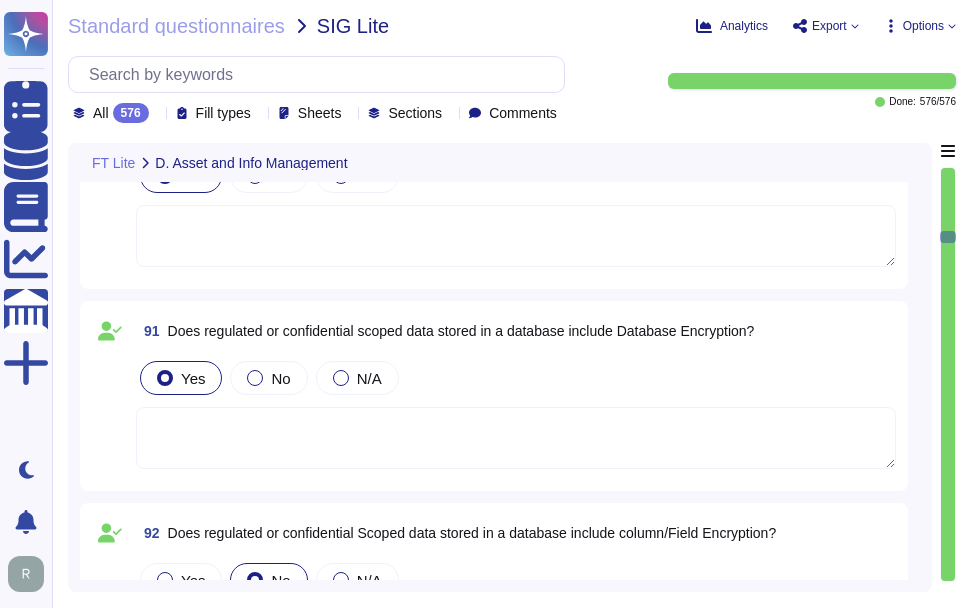 type on "This is not core to our product offering." 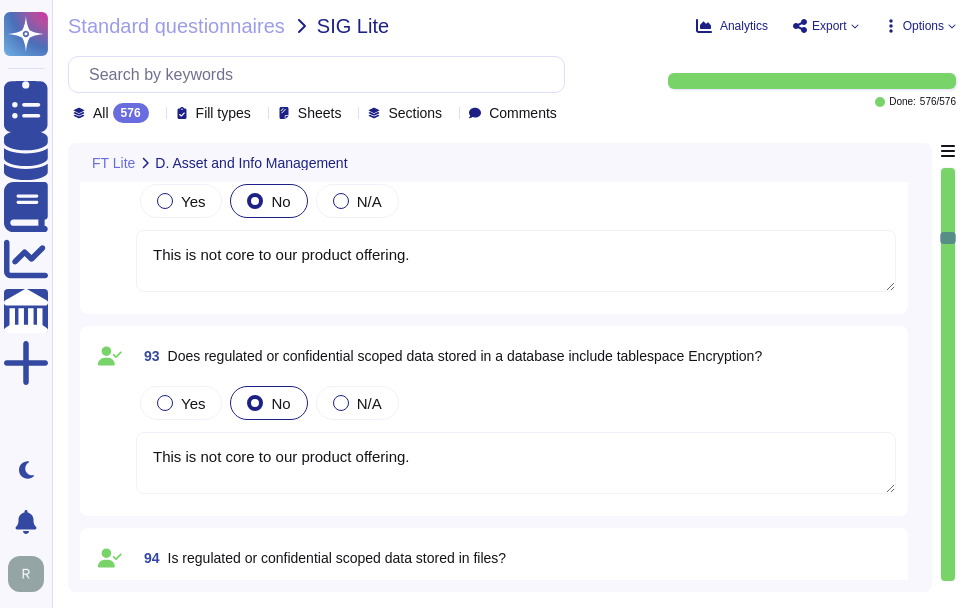 type on "This is not core to our product offering." 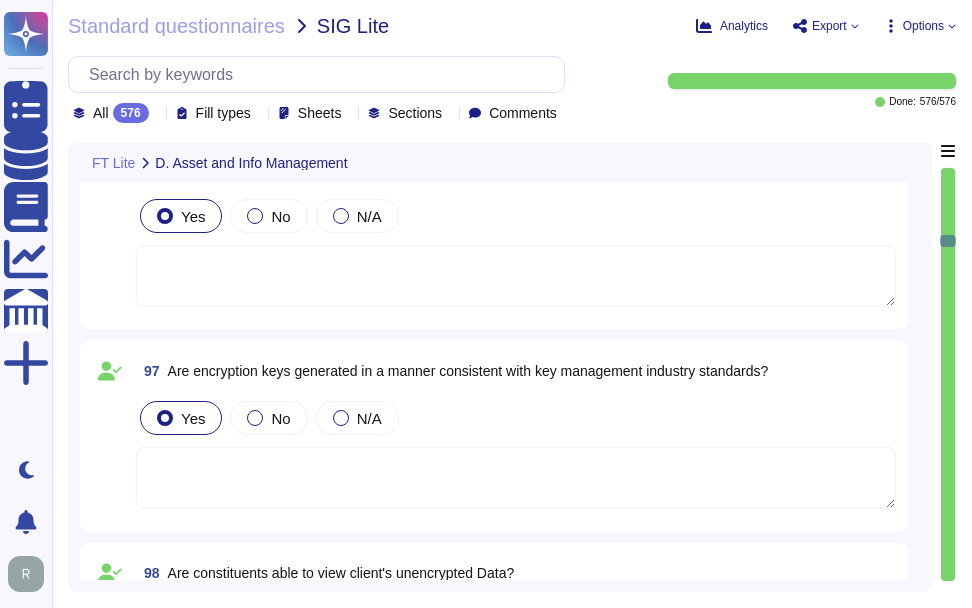 type on ""No" is the preferred answer to this question." 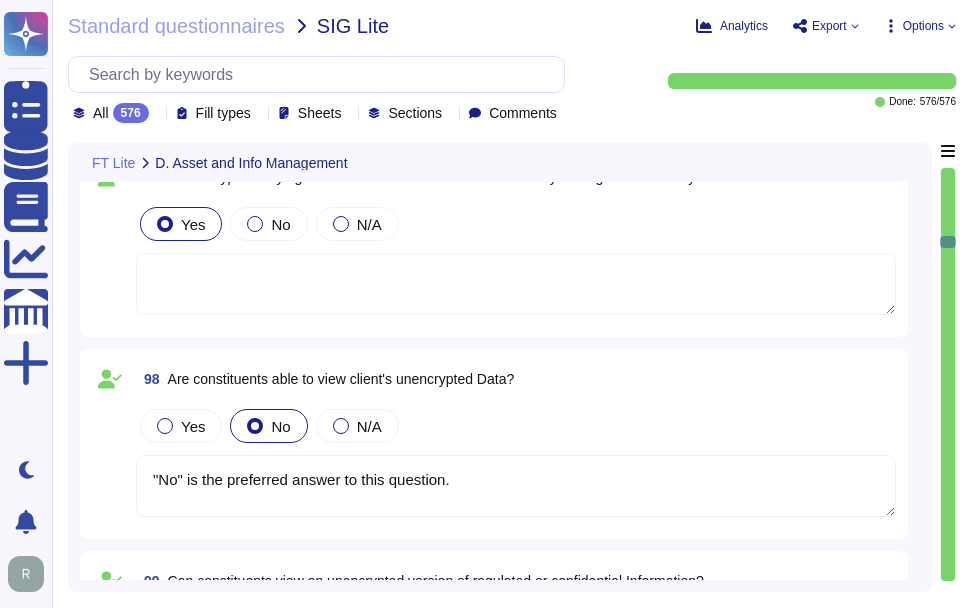 type on "All relevant information is encrypted." 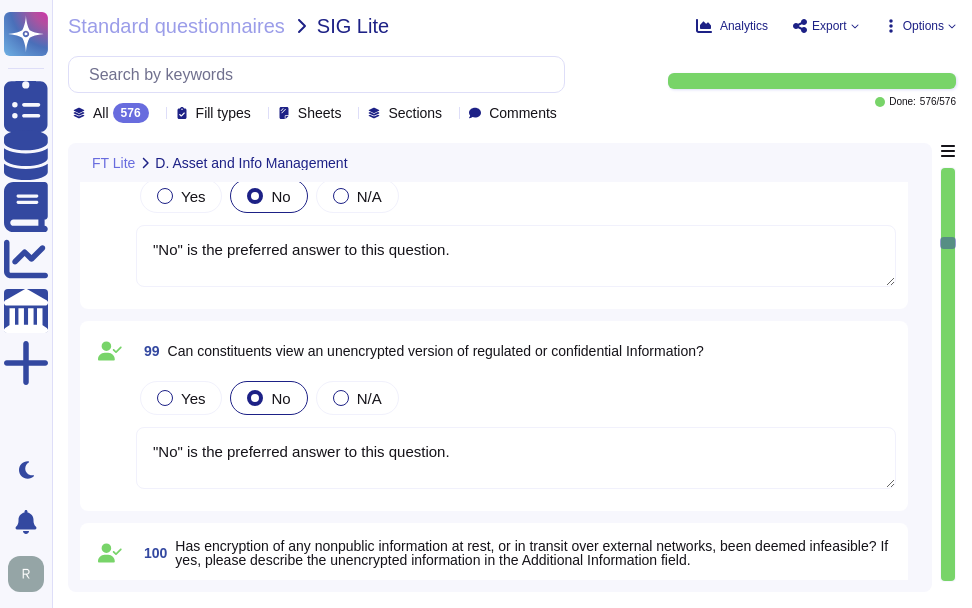 type on "All relevant information is encrypted." 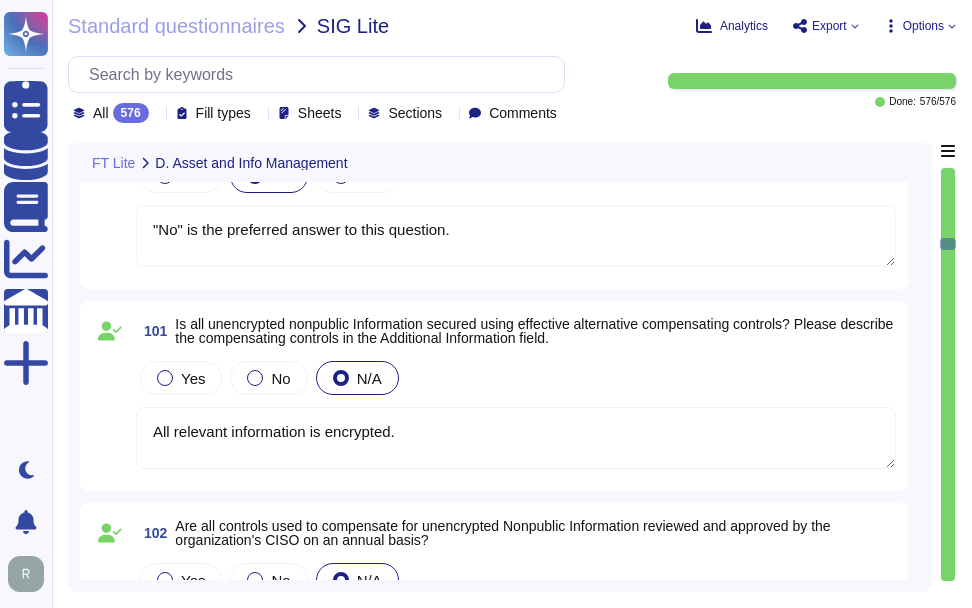 type on "Clients can choose between our redundant colocation centers in [COUNTRY] and [COUNTRY] or elect GCP in [COUNTRY]." 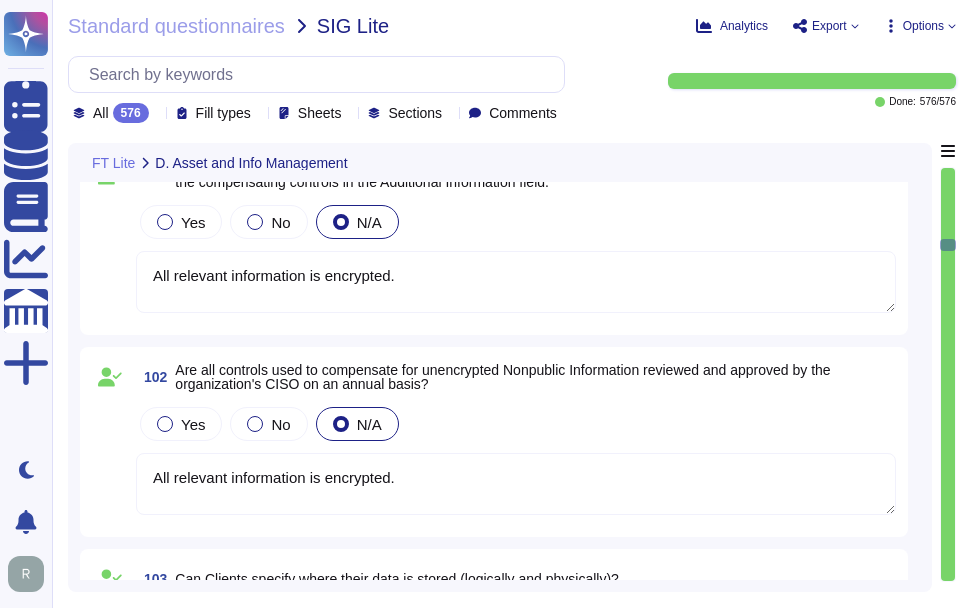 type on "This is not core to our product offering." 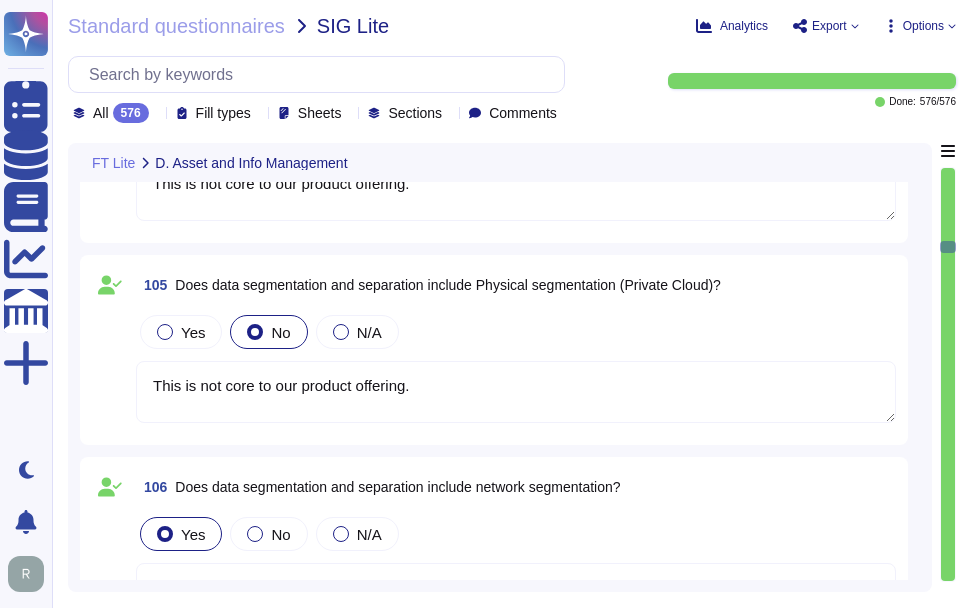 type on "This is not core to our product offering." 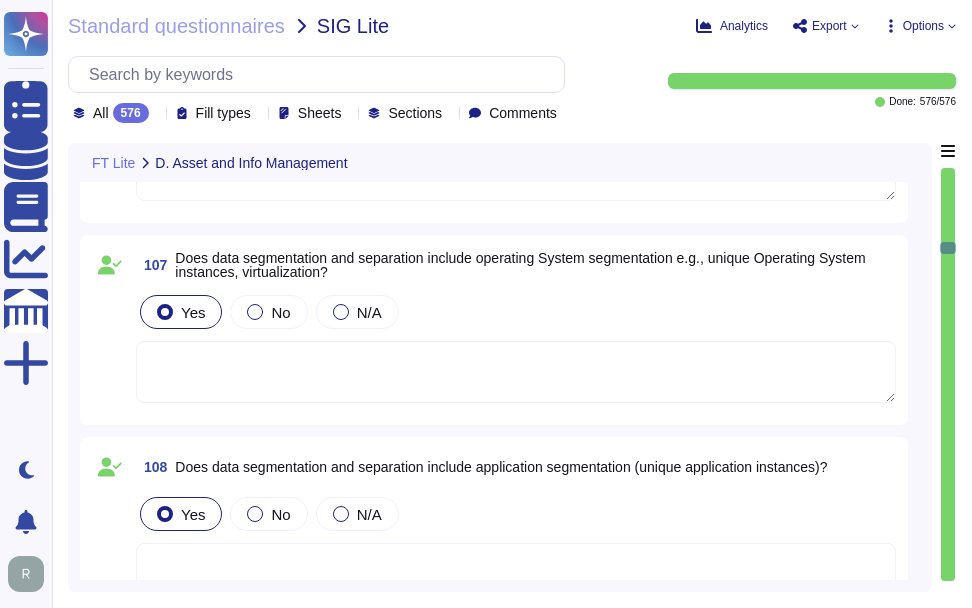 type on "This is not core to our product offering." 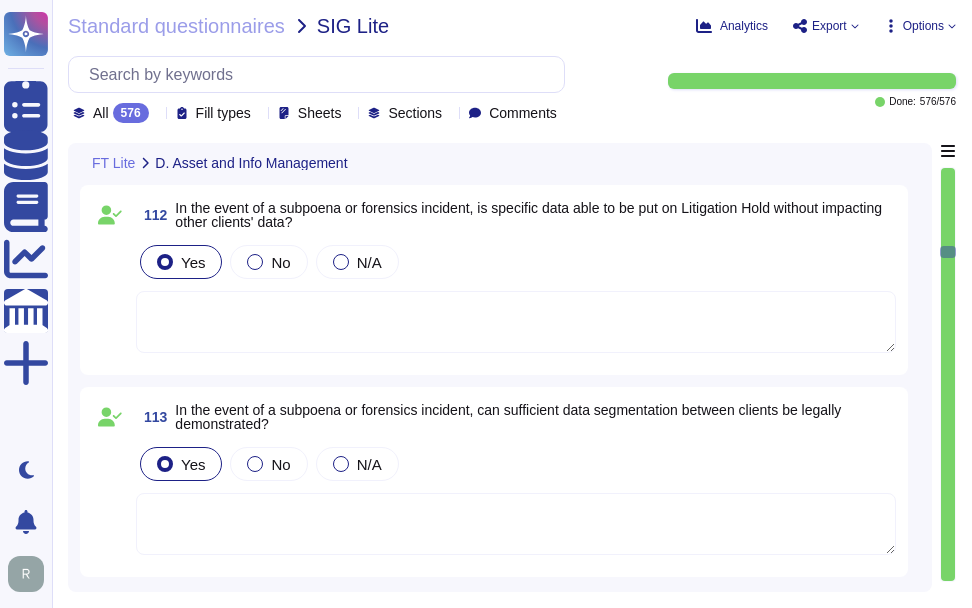 type on "Most certificate data are already public, and we have never experienced a situation with a litigation hold involving services provided to customers." 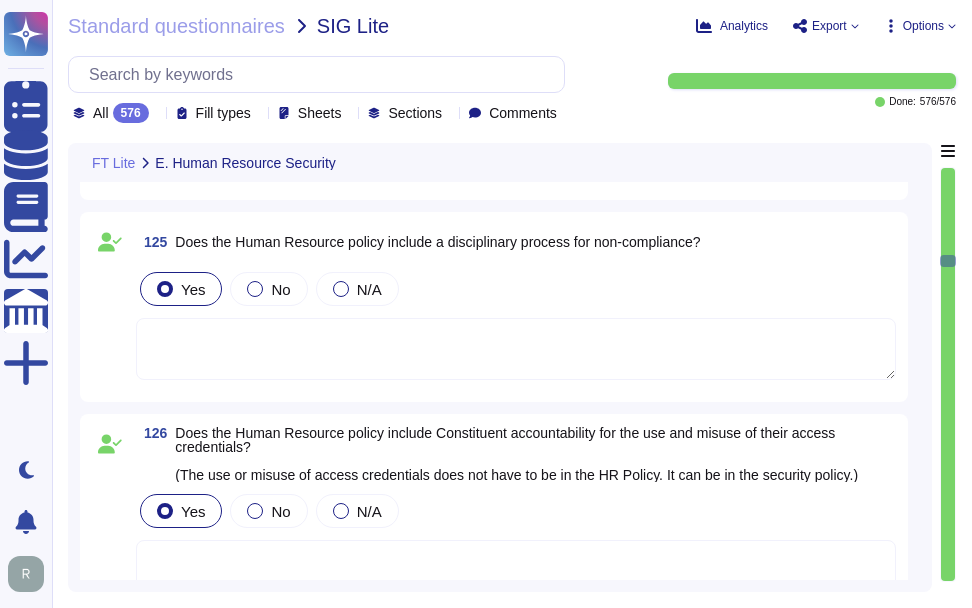 type on "This is not a requirement of the applicable security framework." 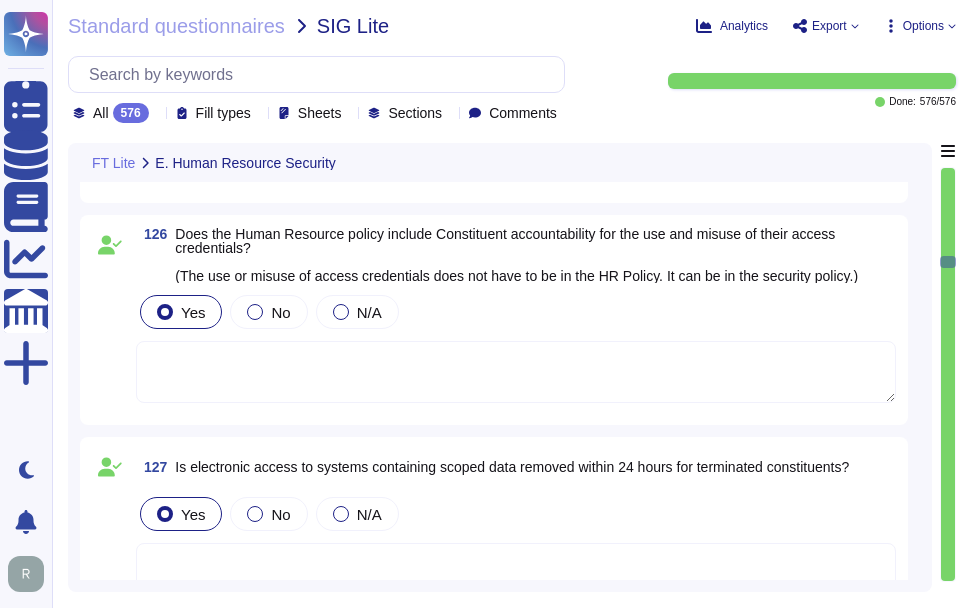 scroll, scrollTop: 24200, scrollLeft: 0, axis: vertical 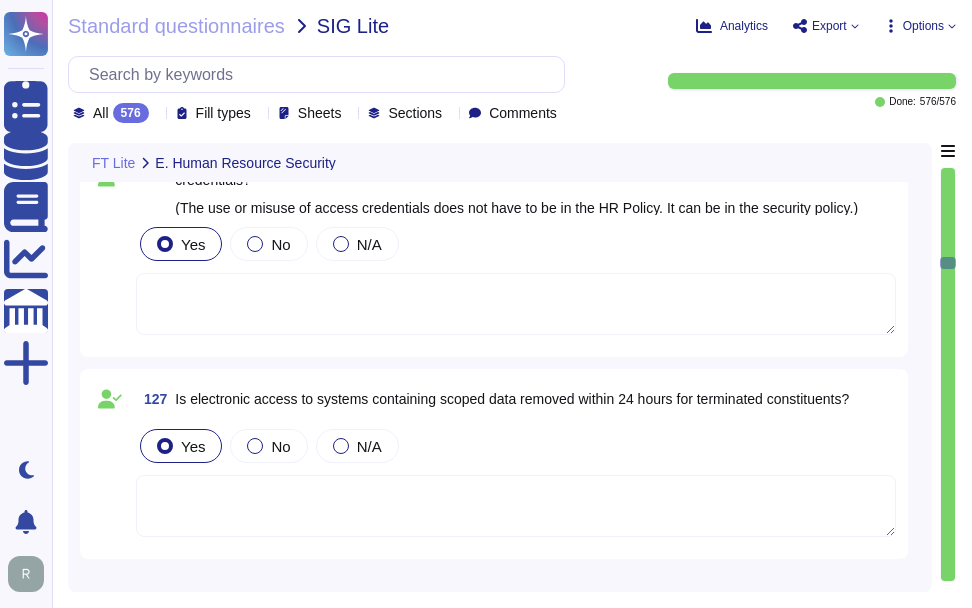 type on "No such policy." 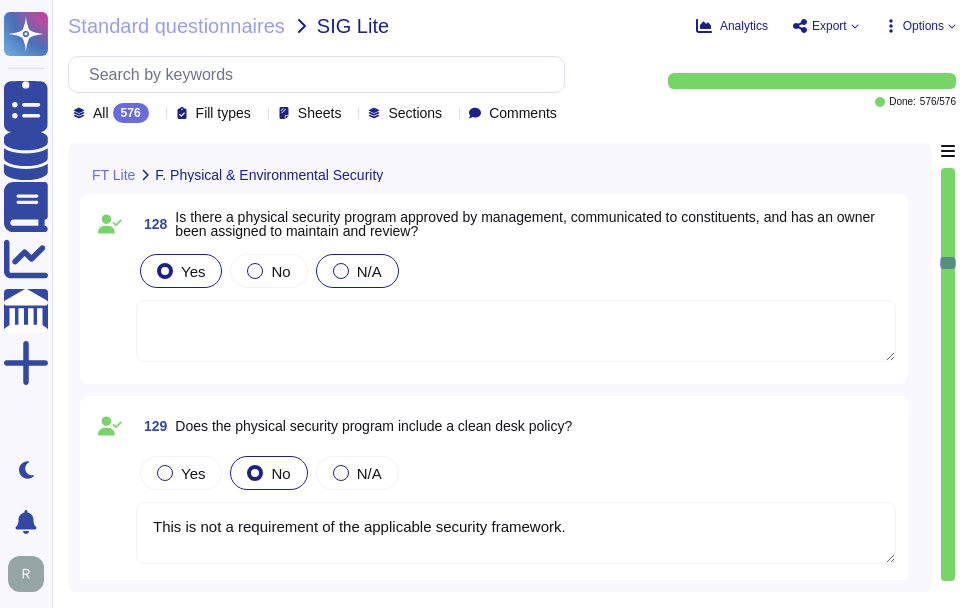 scroll, scrollTop: 24600, scrollLeft: 0, axis: vertical 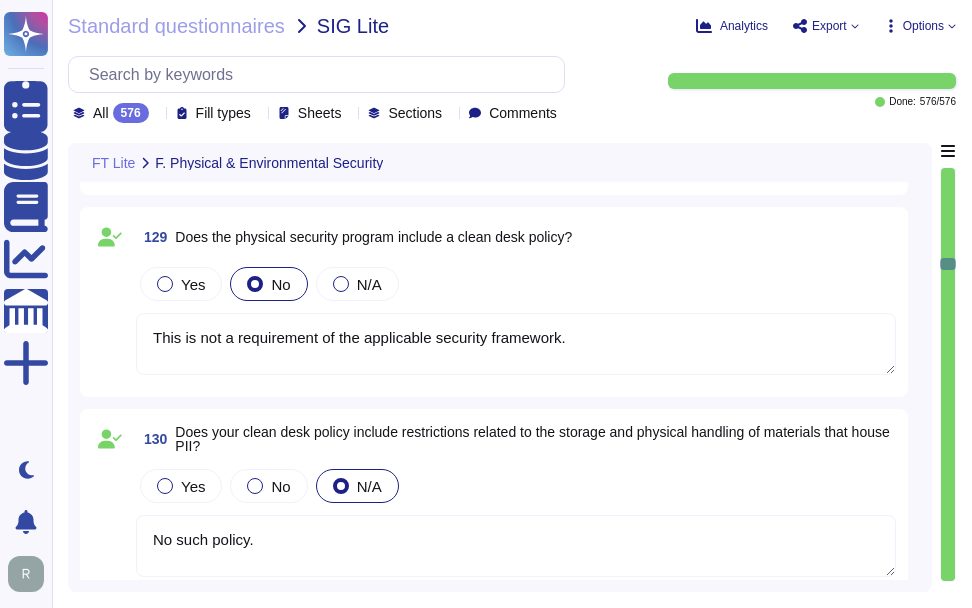 type on "Yes for data centers.  No for office space housing employees." 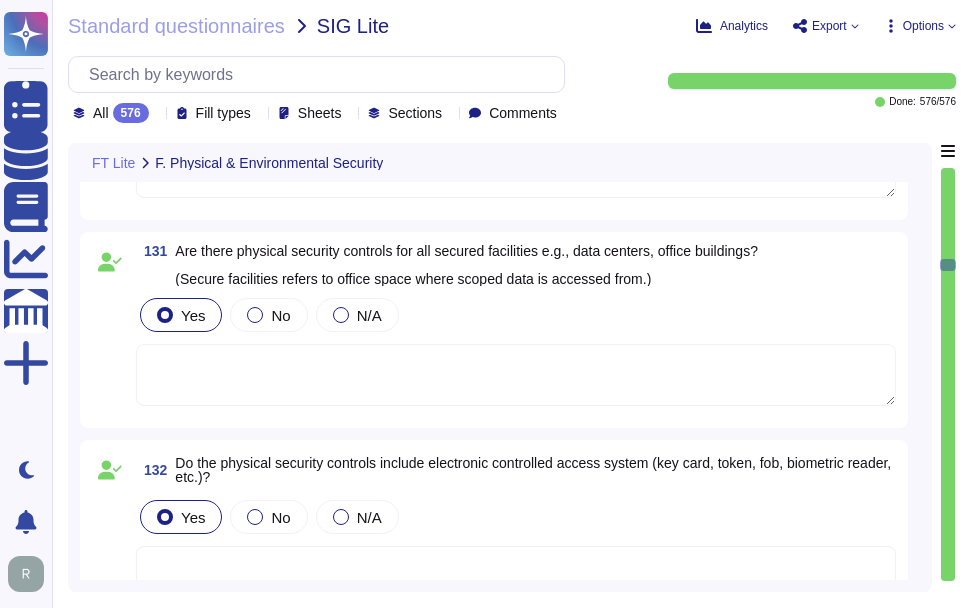 type on "Yes for data centers.  No for office space housing employees." 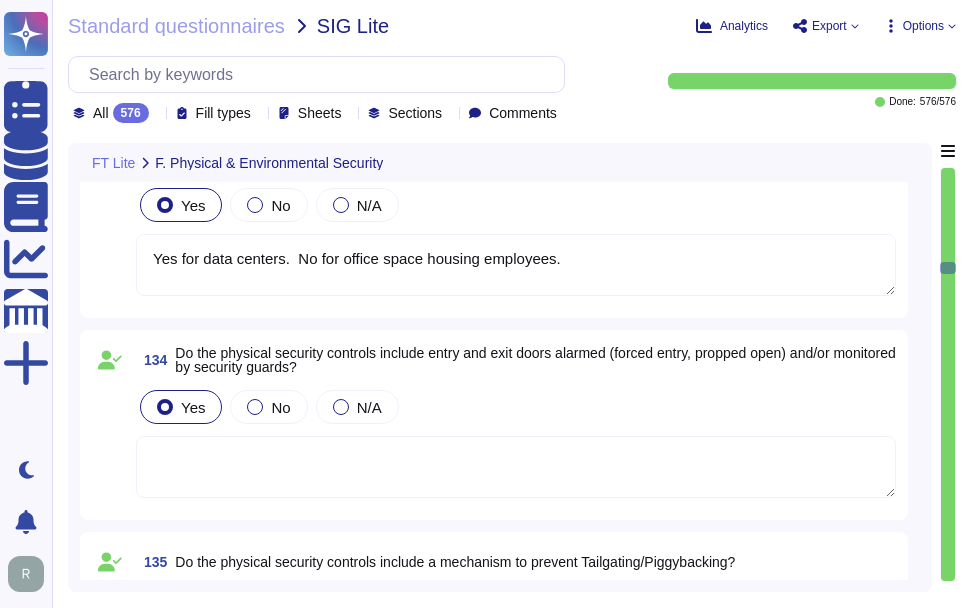 scroll, scrollTop: 25700, scrollLeft: 0, axis: vertical 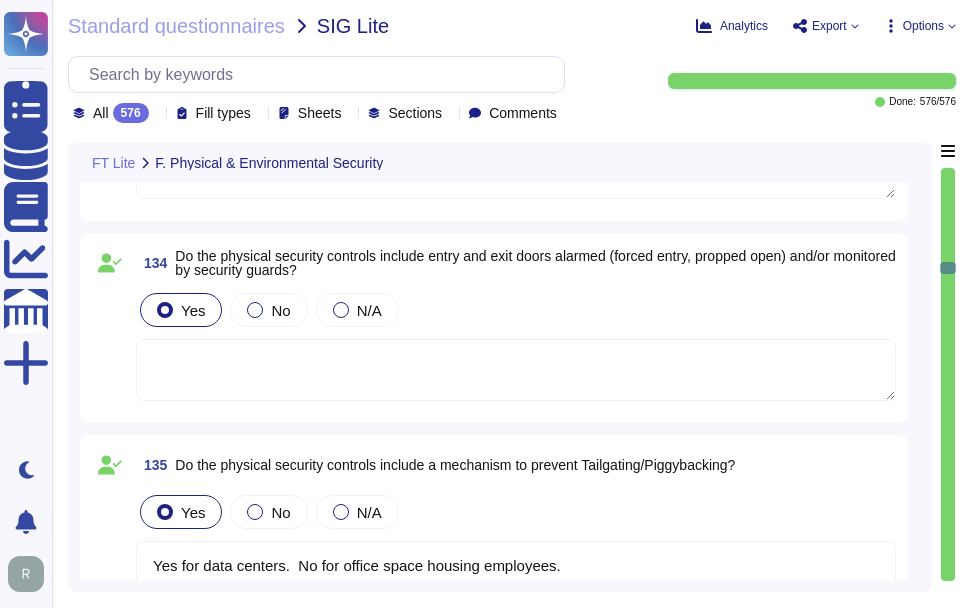 type on "Yes for data centers.  No for office space housing employees." 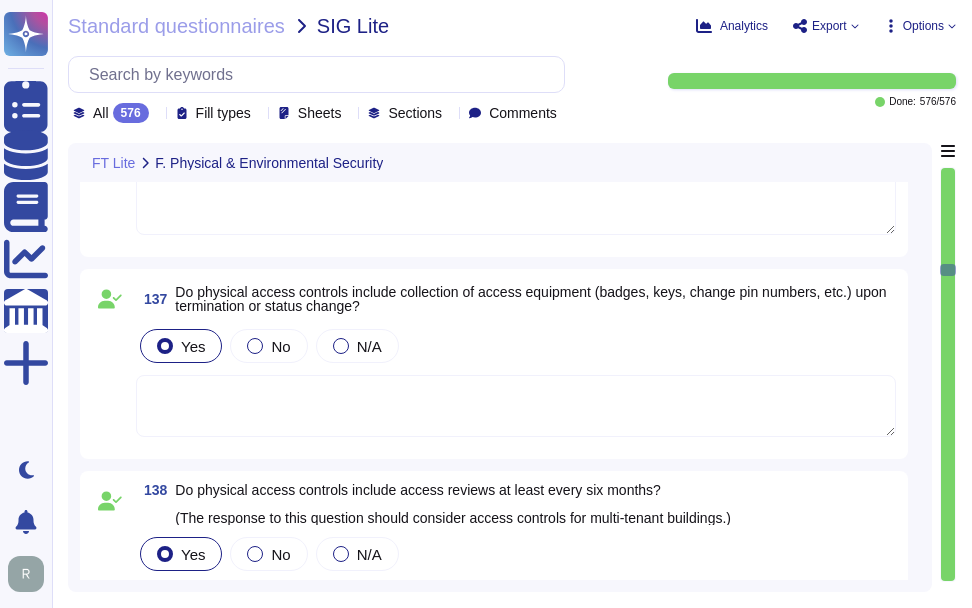 scroll, scrollTop: 26400, scrollLeft: 0, axis: vertical 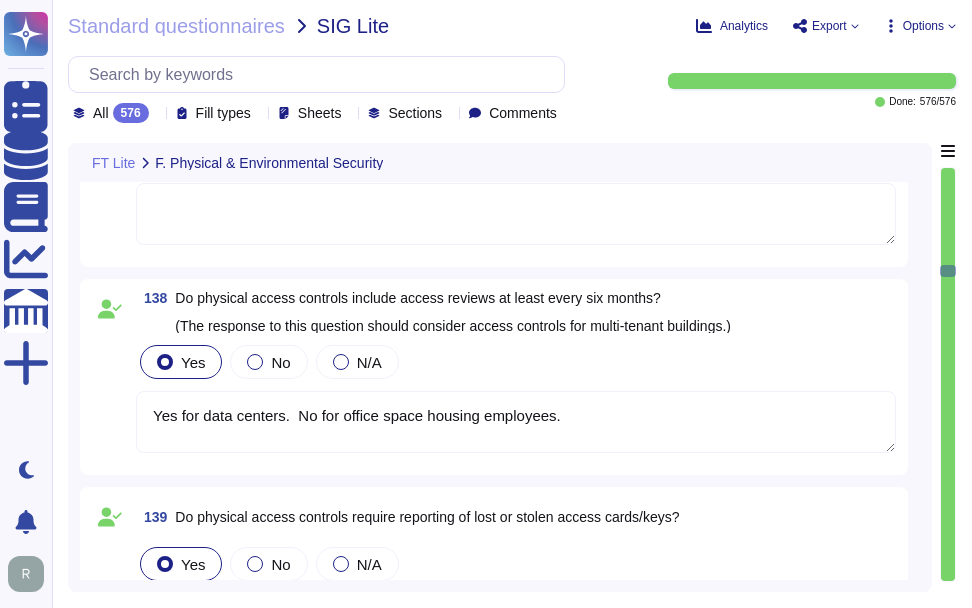 type on "Yes for data centers.  No for office space housing employees." 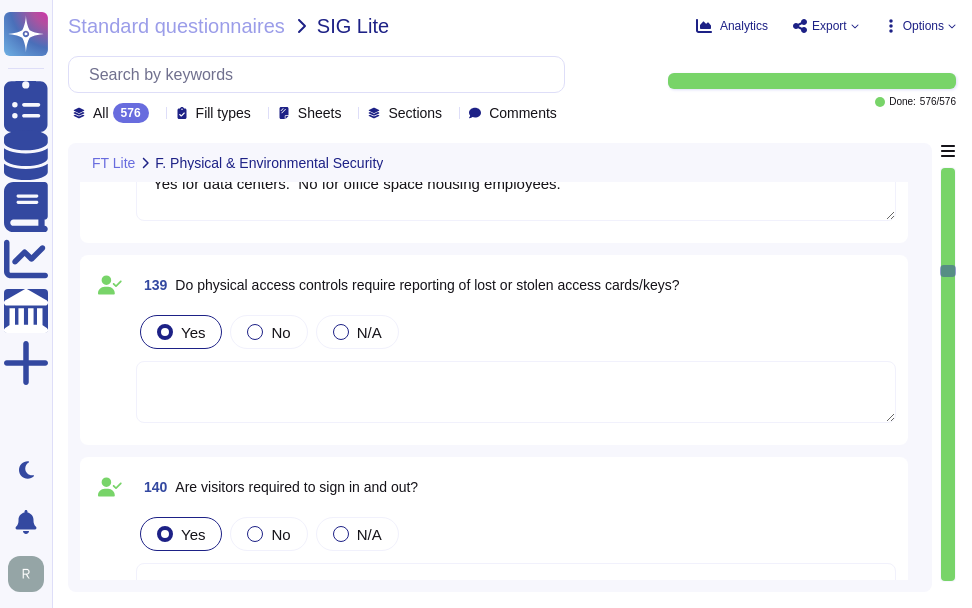 scroll, scrollTop: 26700, scrollLeft: 0, axis: vertical 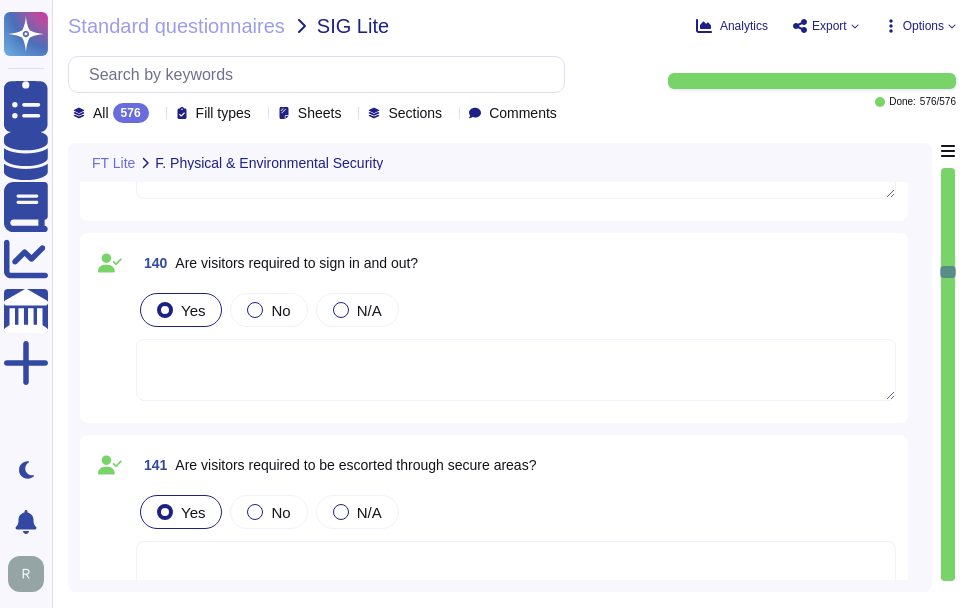 type on "Our facilities don't include this." 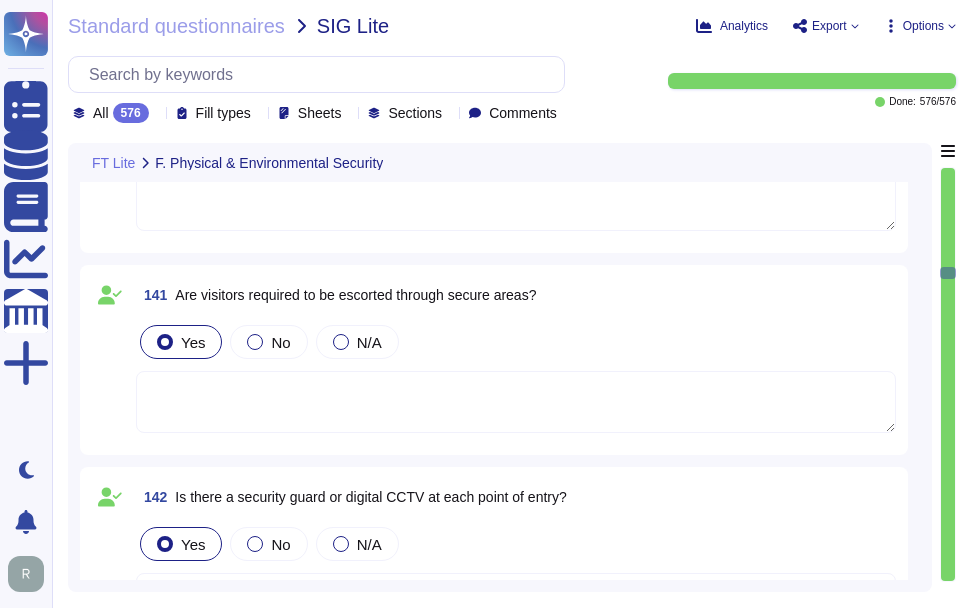 scroll, scrollTop: 27100, scrollLeft: 0, axis: vertical 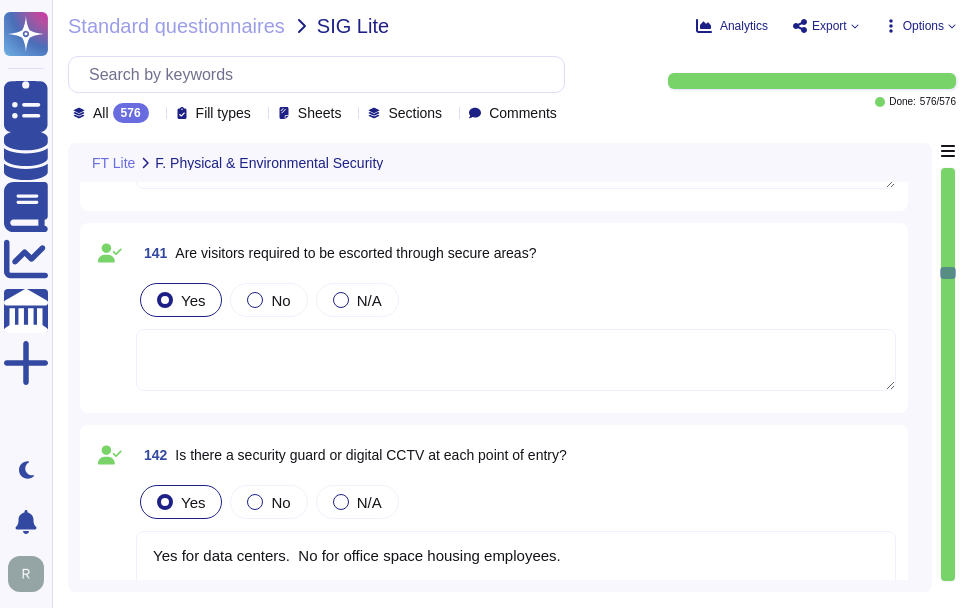 type on "Our facilities don't include this." 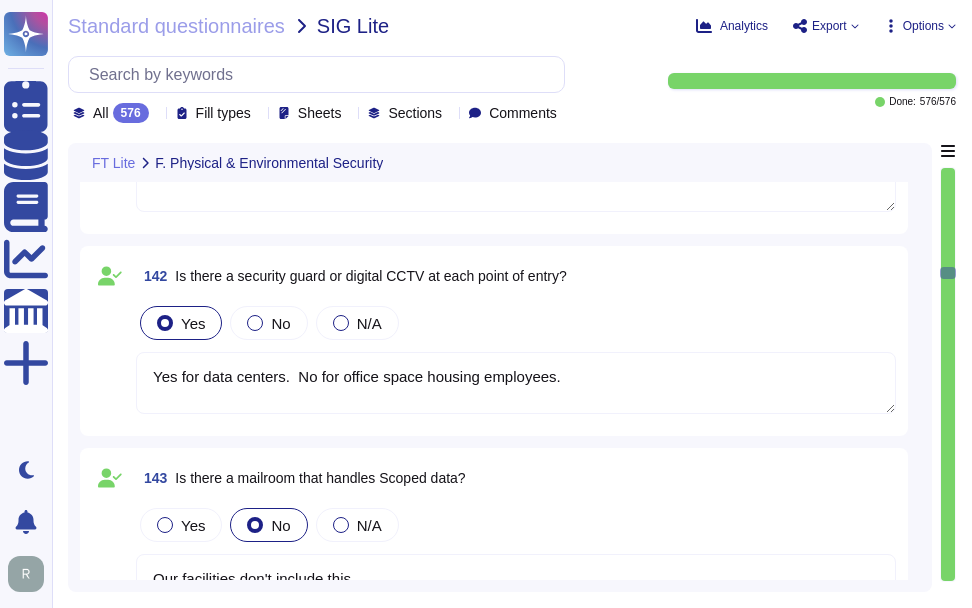 type on "Our facilities don't include this." 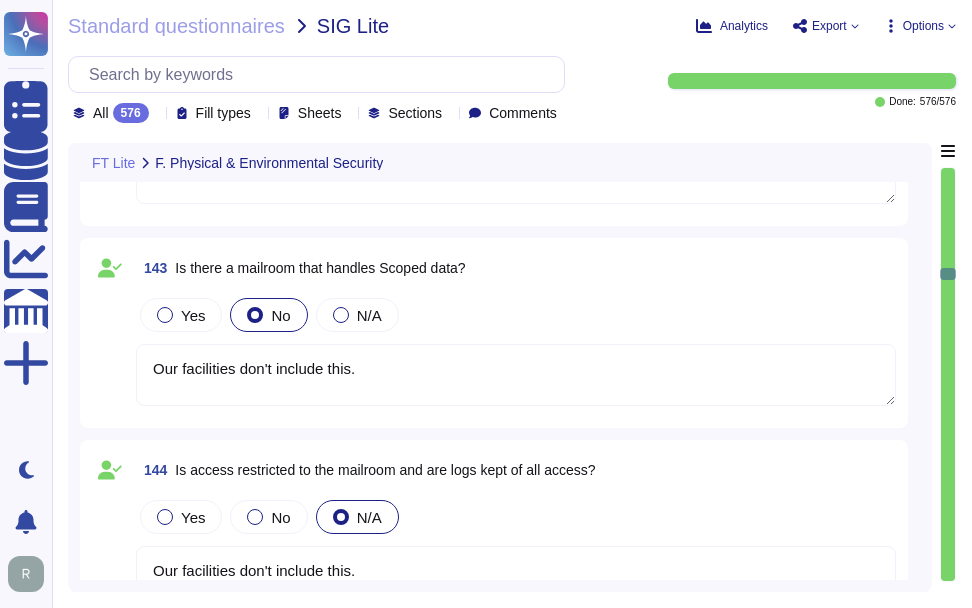 type on "Our facilities don't include this." 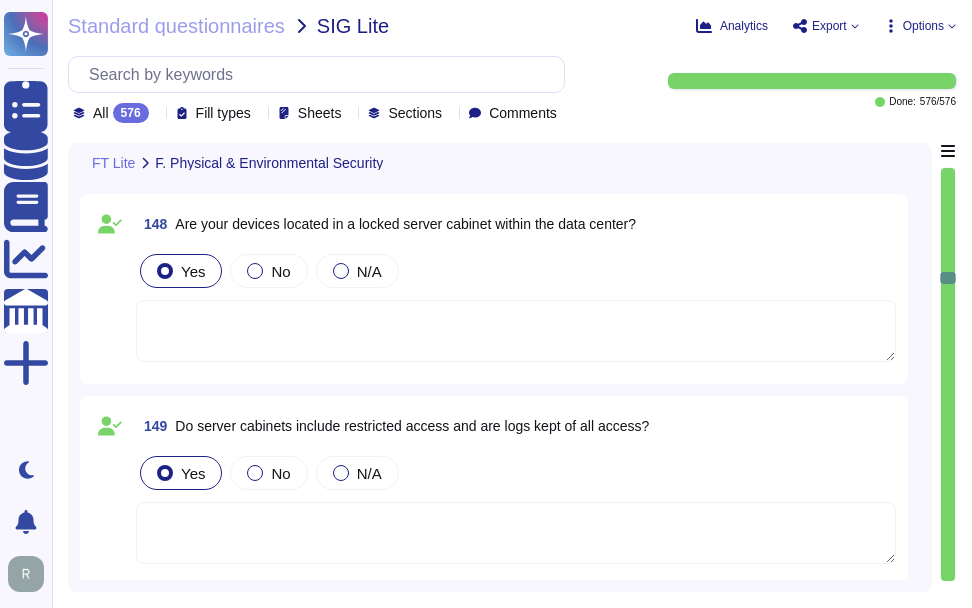 type on "We don't host client machines in the data center." 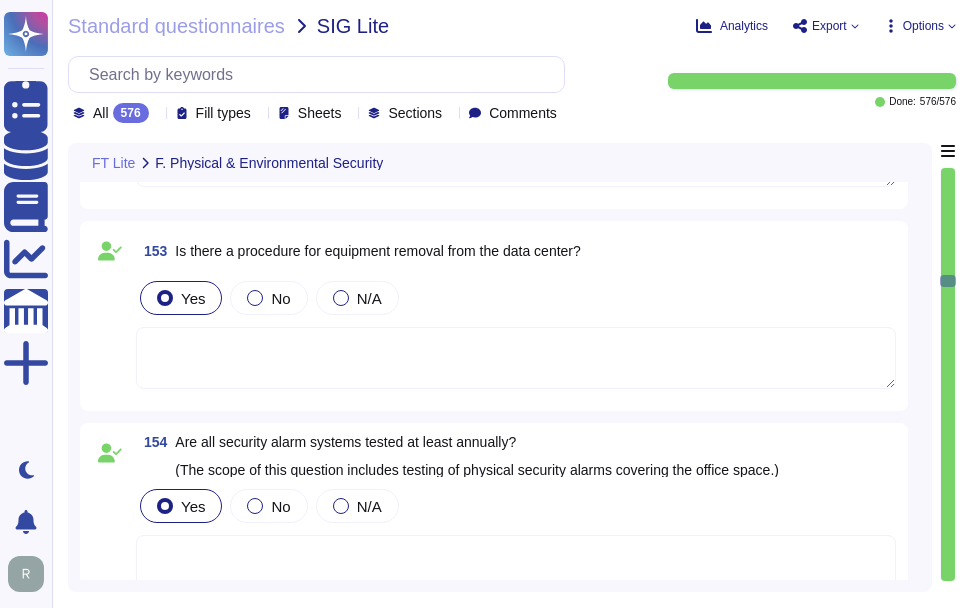 scroll, scrollTop: 29500, scrollLeft: 0, axis: vertical 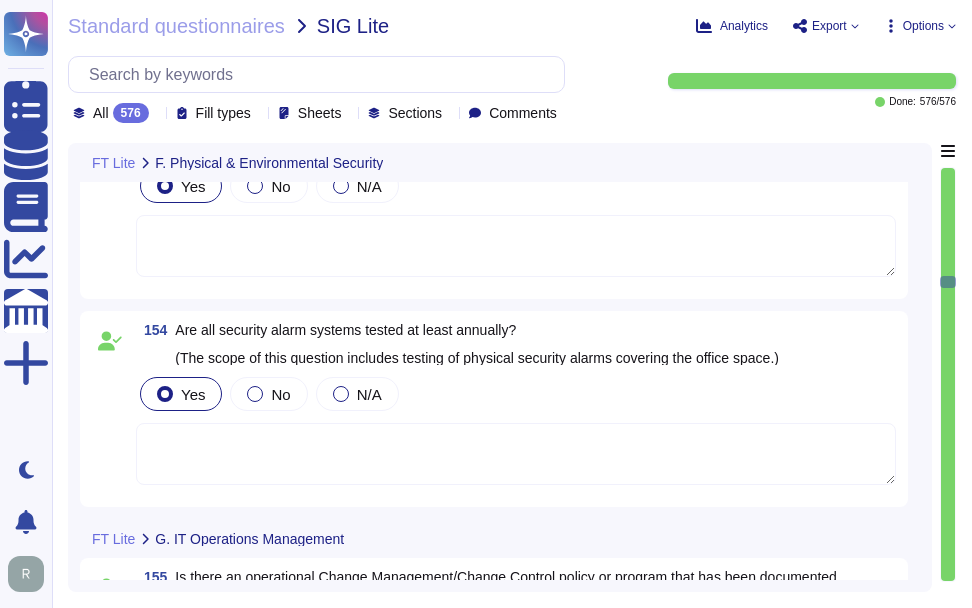 type on "Engineers and managers are trained on secure development lifecycles." 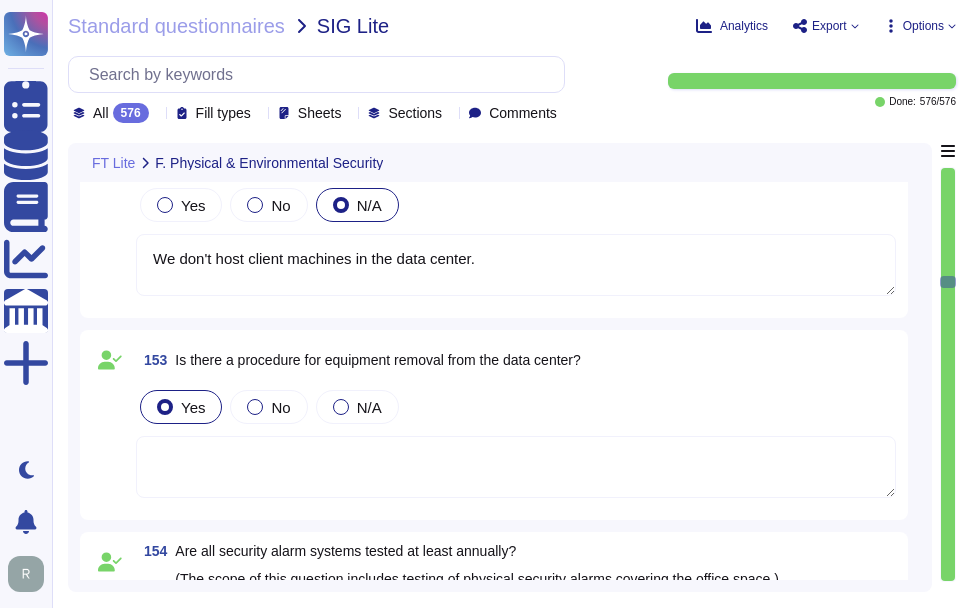 scroll, scrollTop: 29500, scrollLeft: 0, axis: vertical 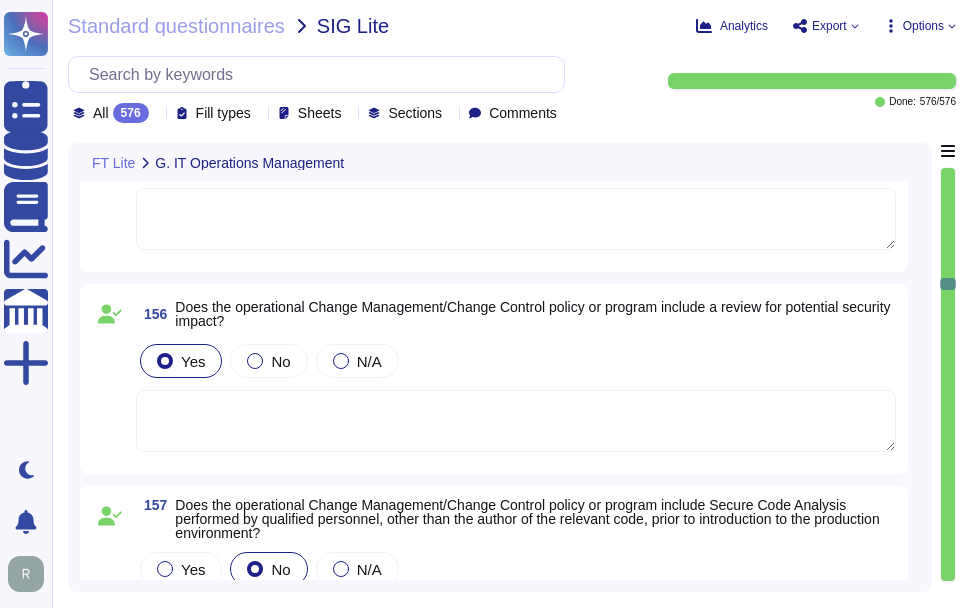 type on "We have a SaaS offering and routinely update the product as a matter of course.  The product is not customized for individual clients." 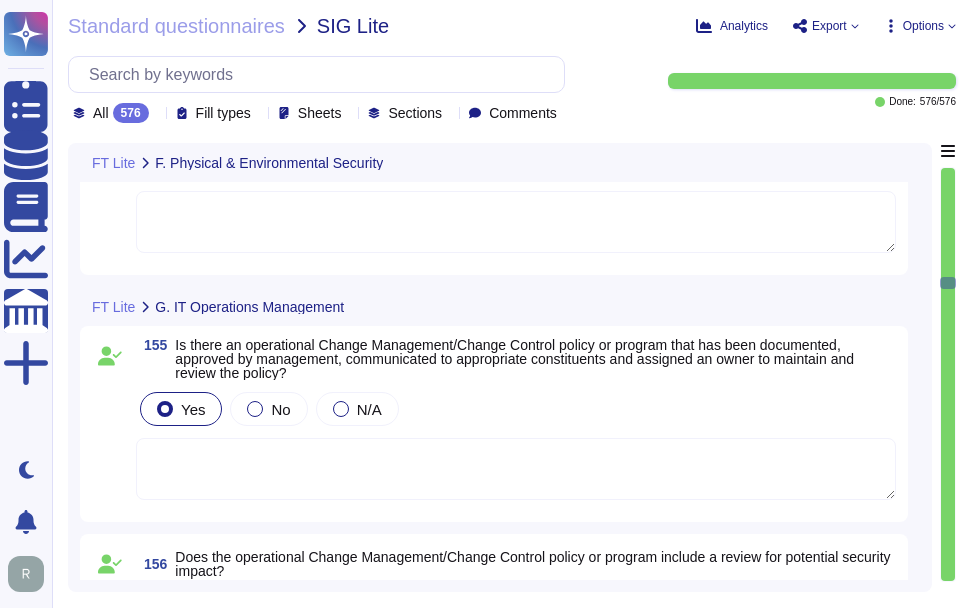 type on "We don't host client machines in the data center." 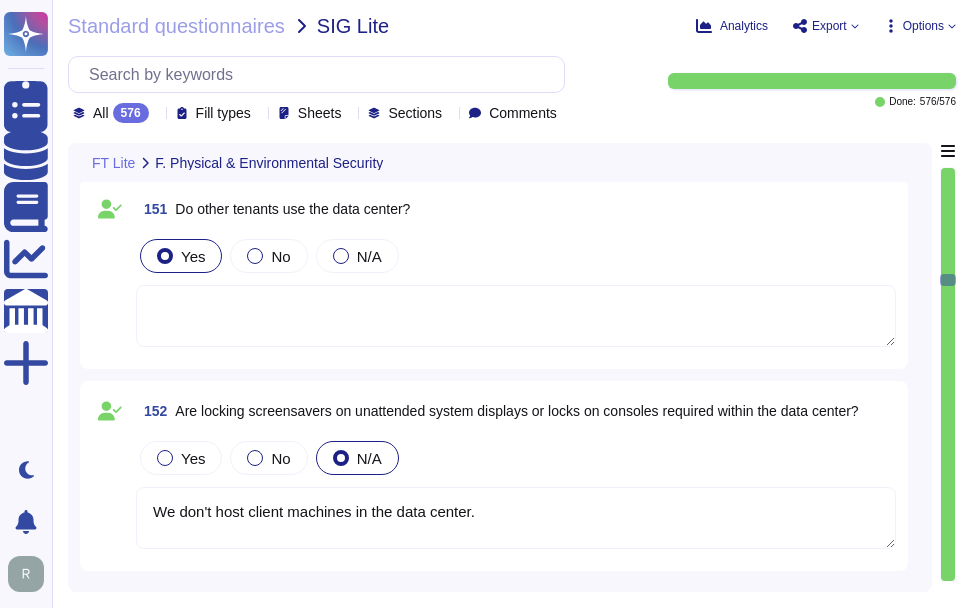 scroll, scrollTop: 29100, scrollLeft: 0, axis: vertical 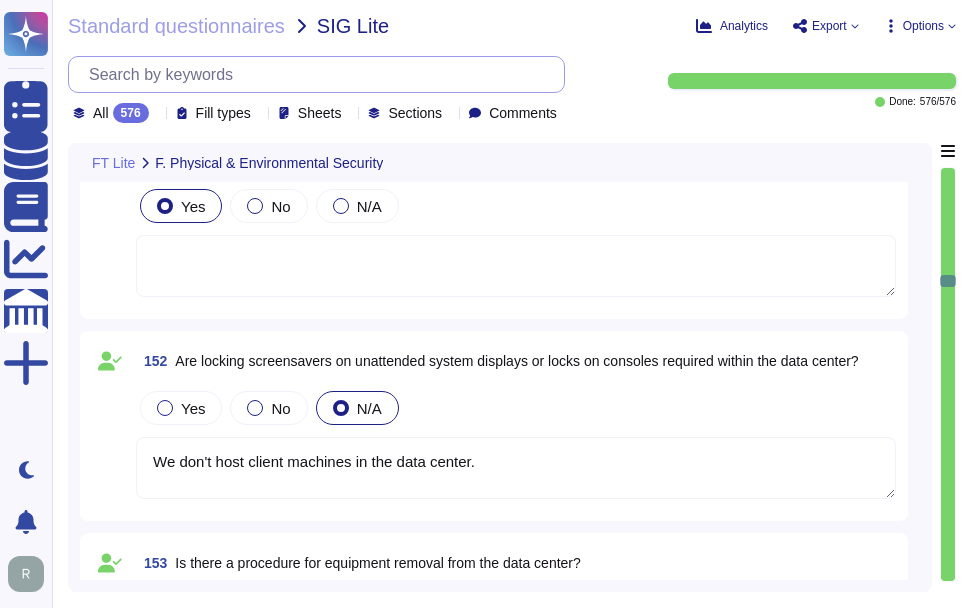 click at bounding box center (321, 74) 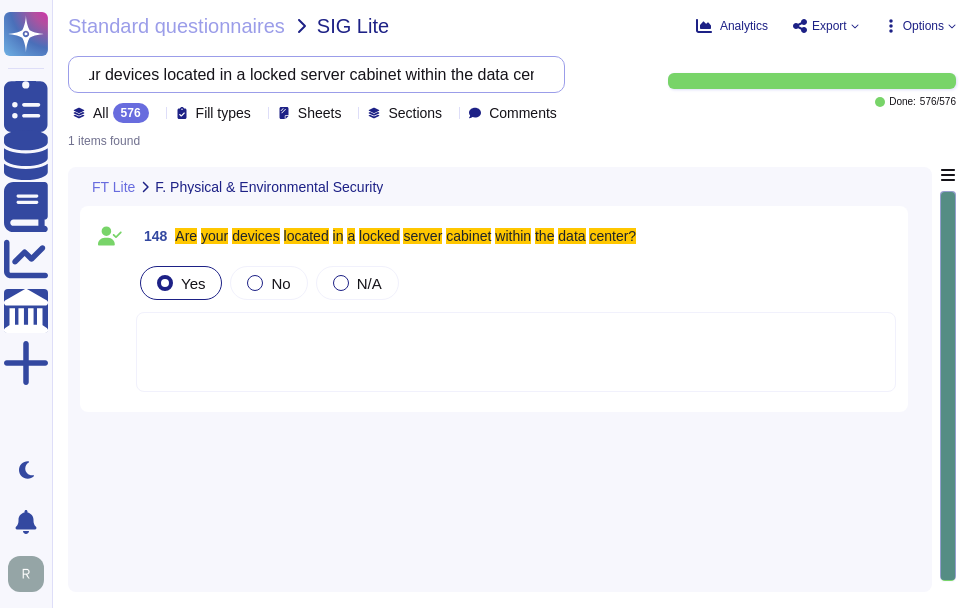 scroll, scrollTop: 0, scrollLeft: 0, axis: both 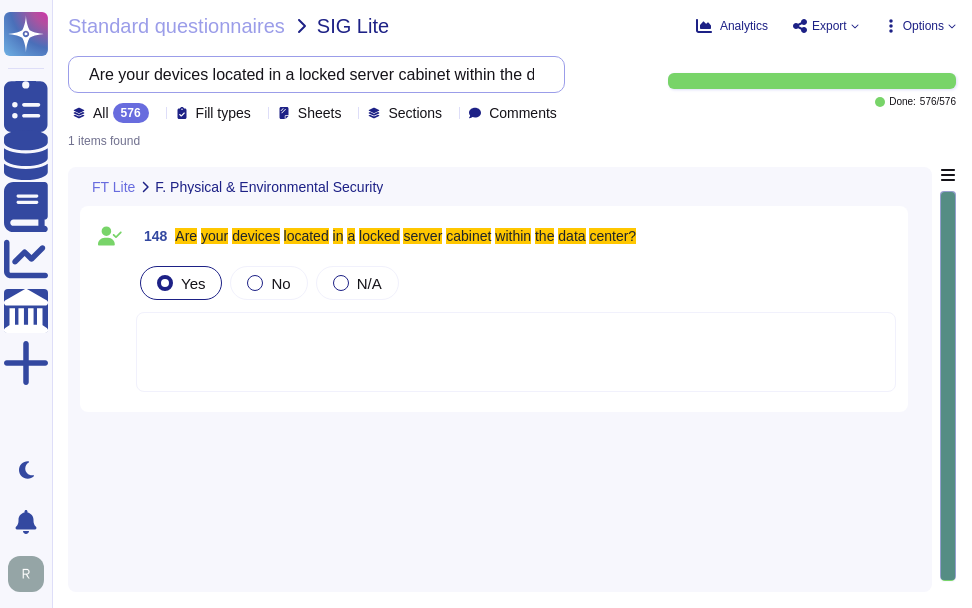 click on "Are your devices located in a locked server cabinet within the data center?" at bounding box center (311, 74) 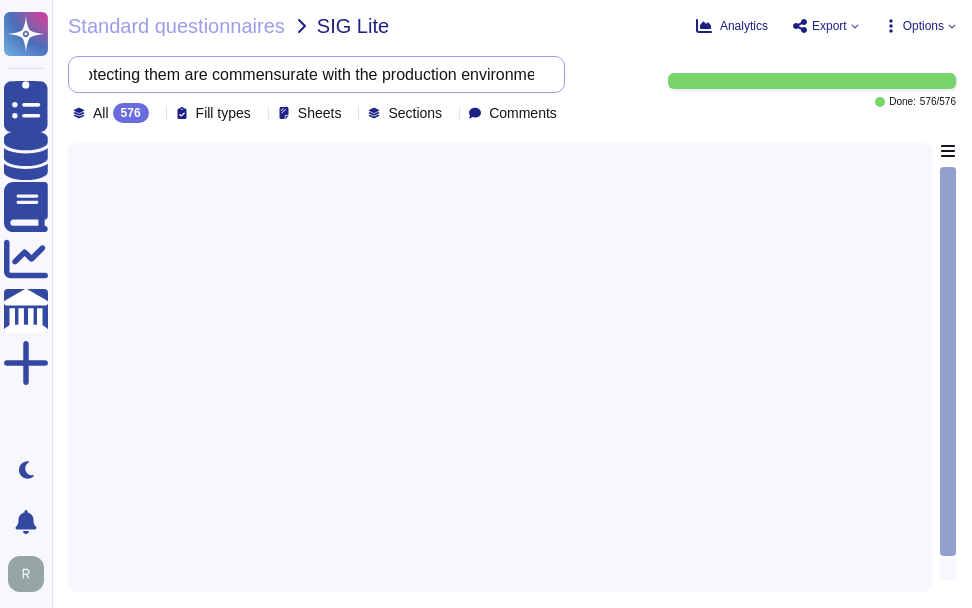 type on "Is there a management approved process to ensure that backup image snapshots containing Scoped data are authorized by Outsourcer prior to being snapped and stored in an environment where the security controls protecting them are commensurate with the production environment?" 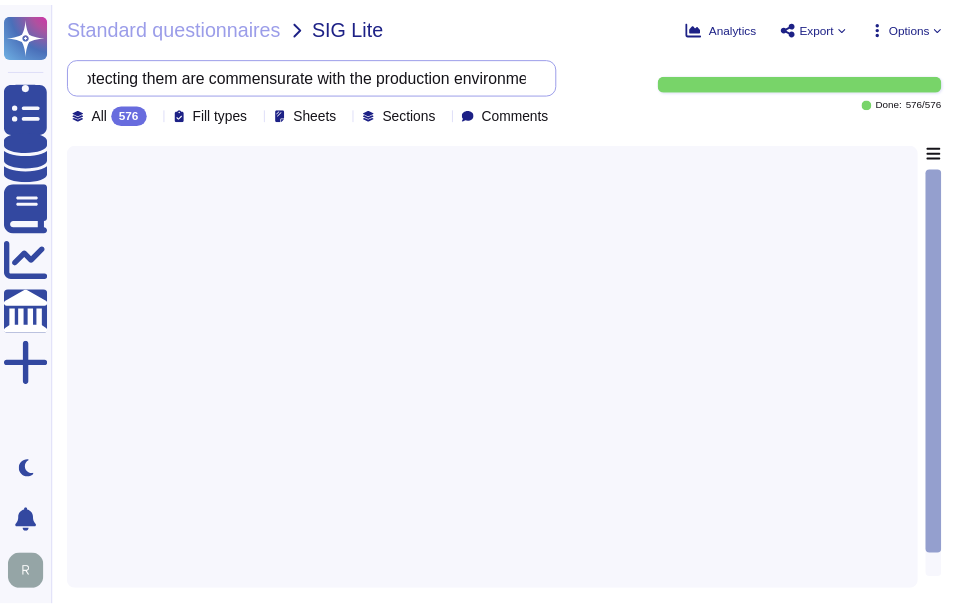 scroll, scrollTop: 0, scrollLeft: 0, axis: both 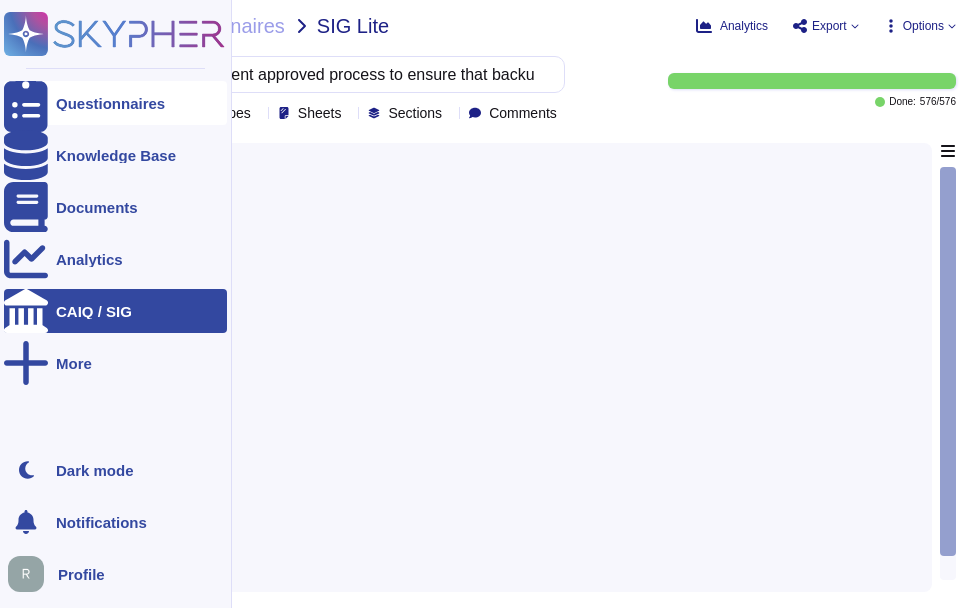 click on "Questionnaires" at bounding box center (110, 103) 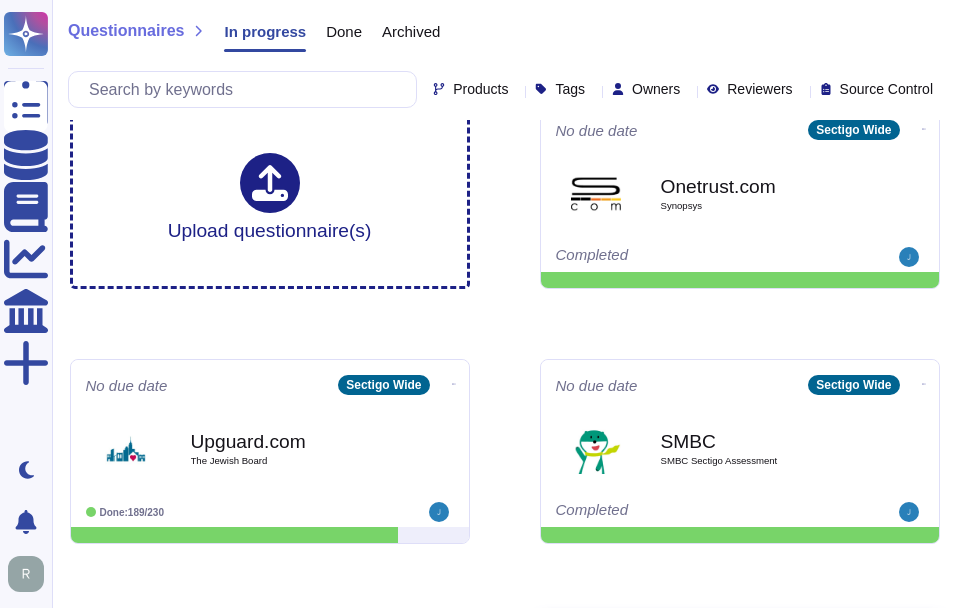 scroll, scrollTop: 0, scrollLeft: 0, axis: both 